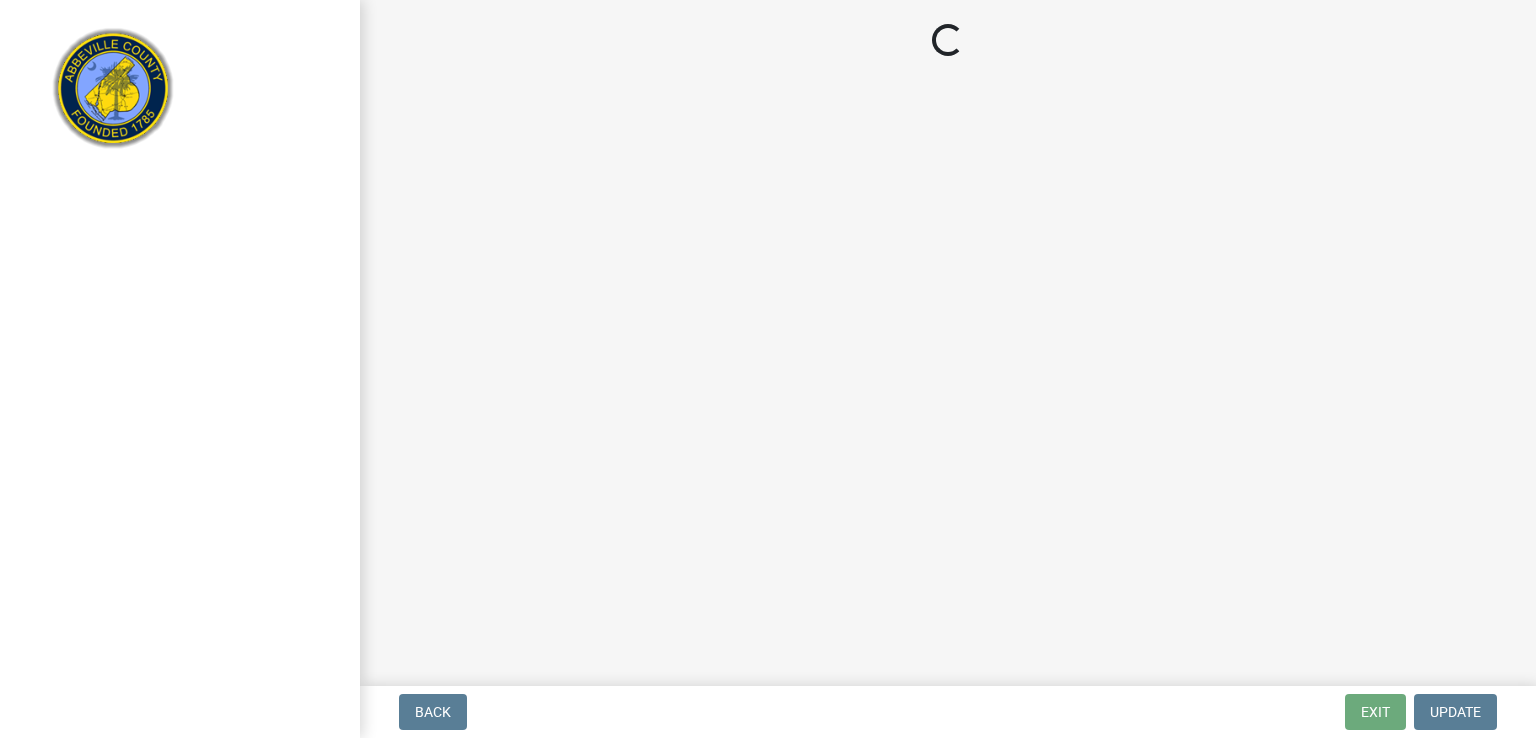 scroll, scrollTop: 0, scrollLeft: 0, axis: both 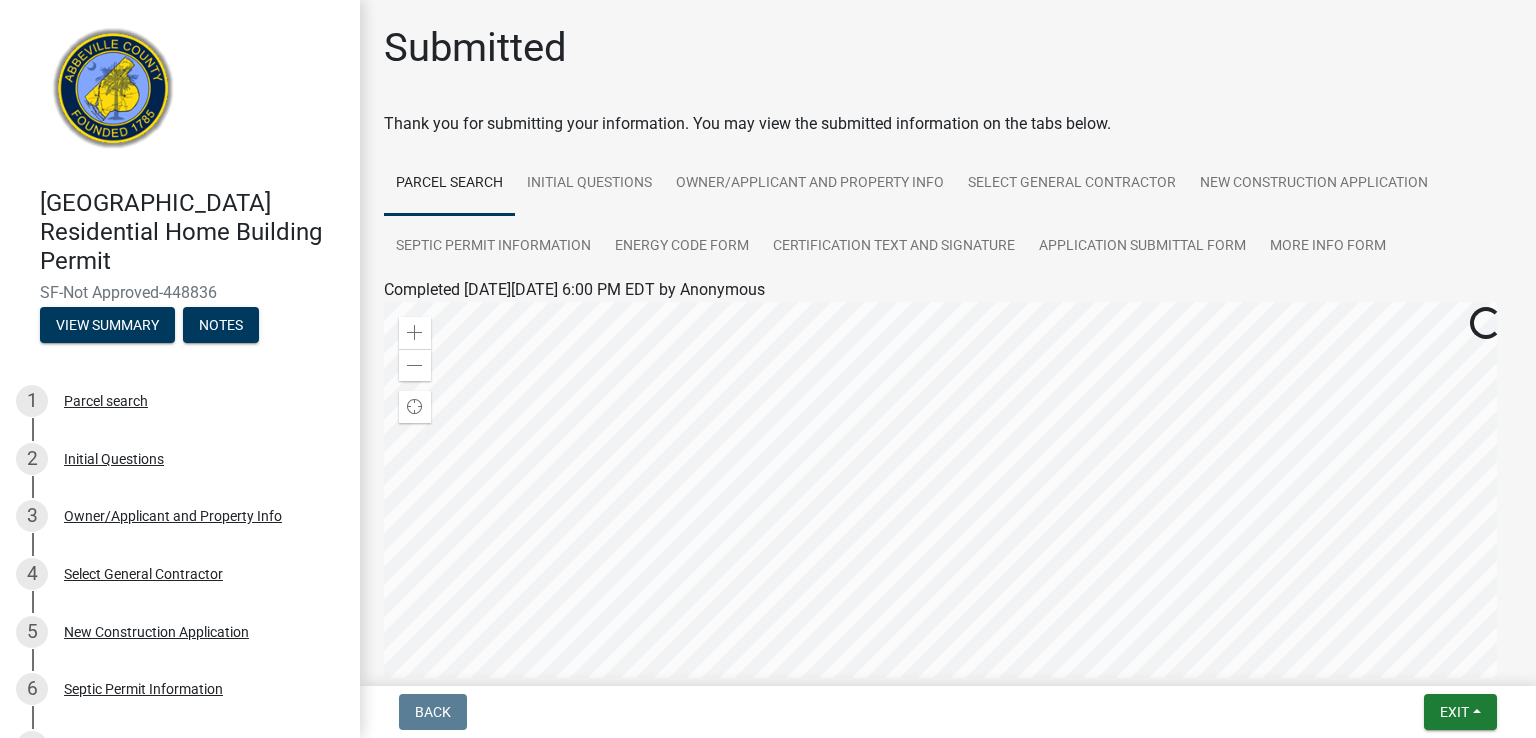 click at bounding box center (113, 94) 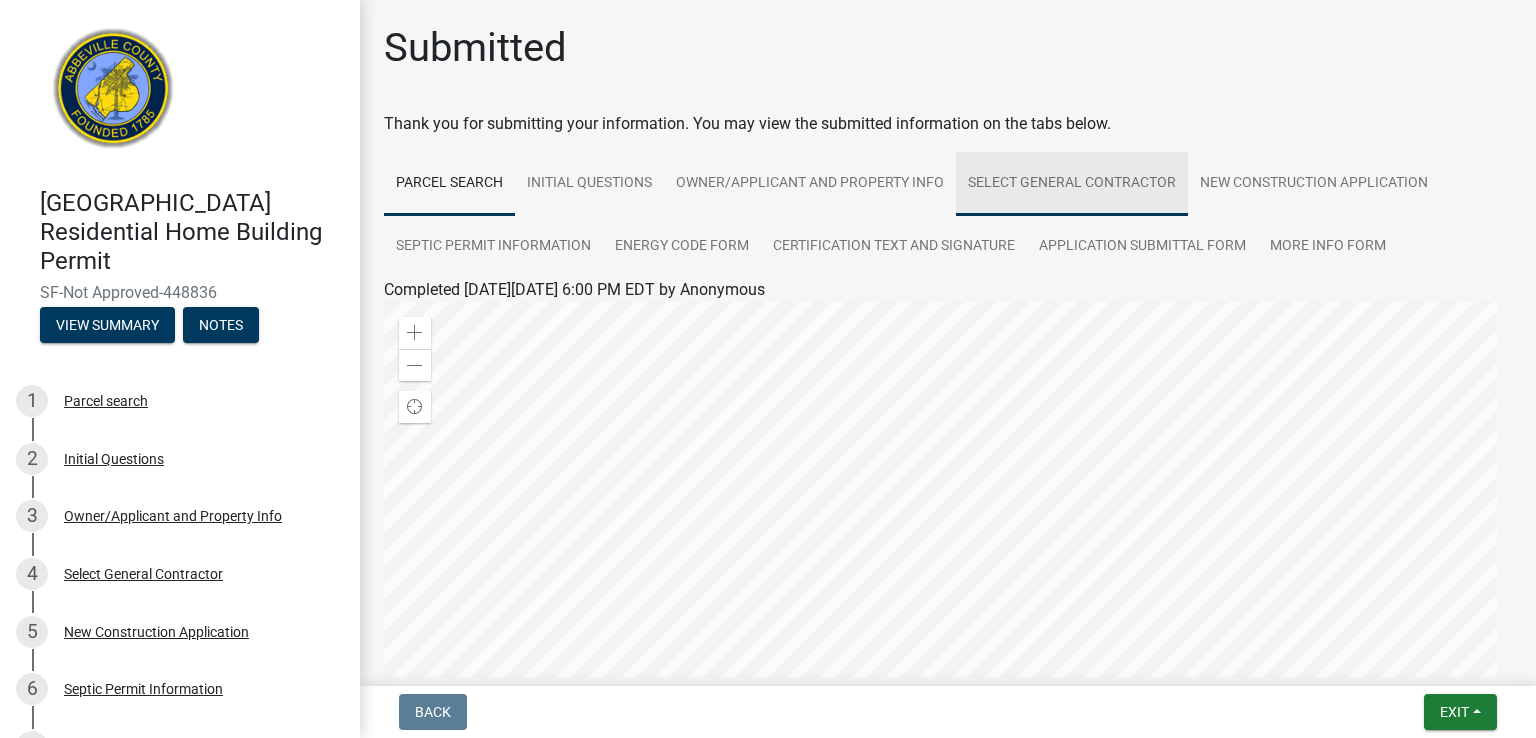 click on "Select General Contractor" at bounding box center (1072, 184) 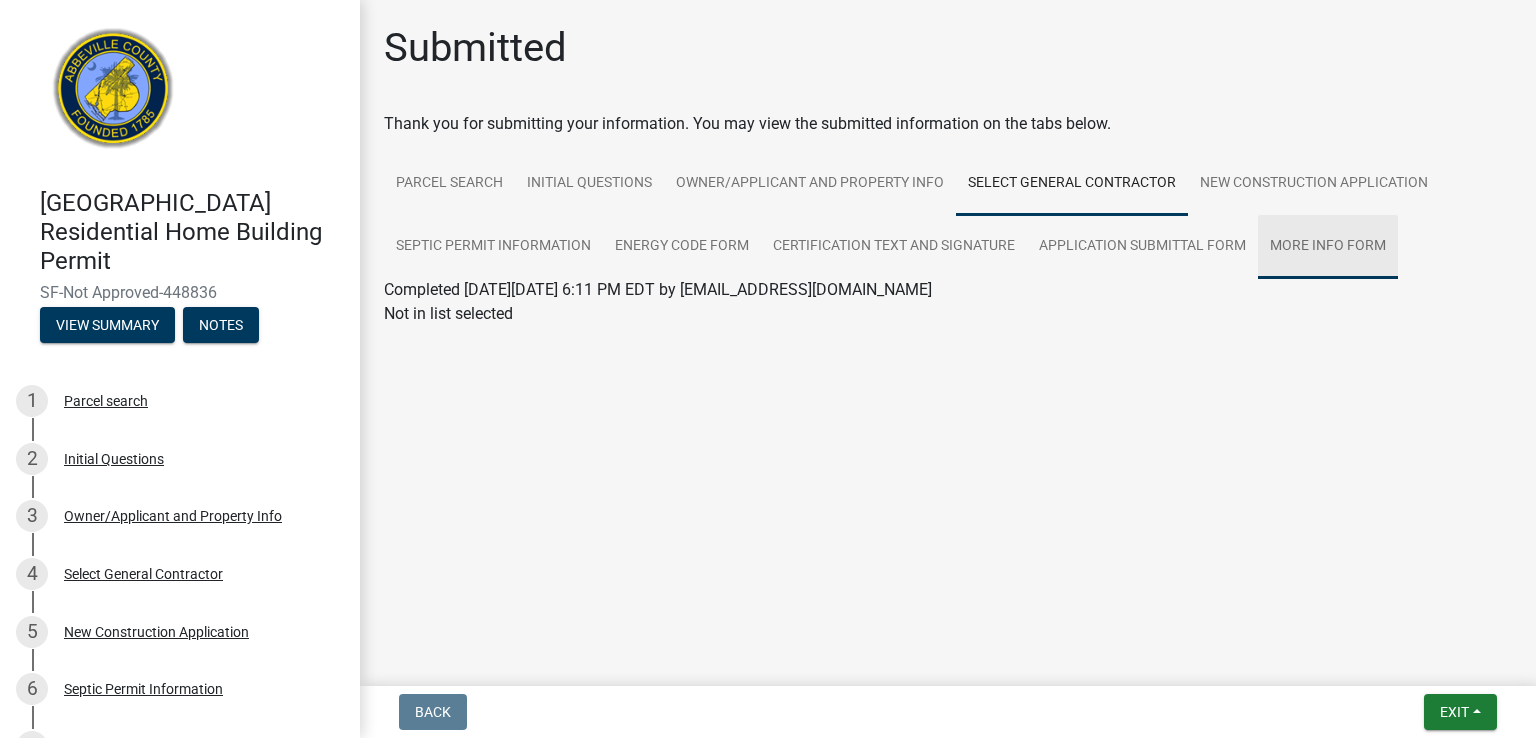 click on "More Info Form" at bounding box center [1328, 247] 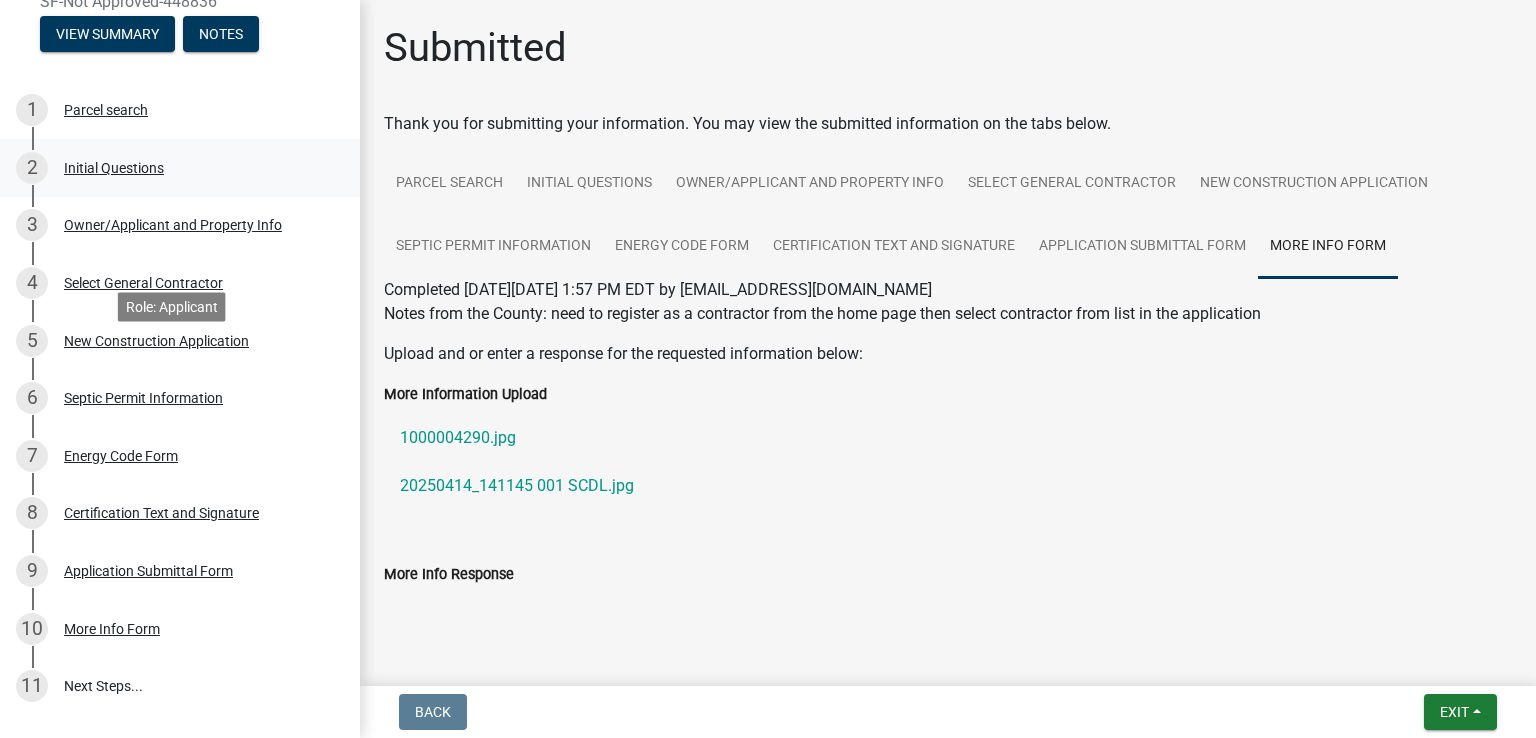 scroll, scrollTop: 0, scrollLeft: 0, axis: both 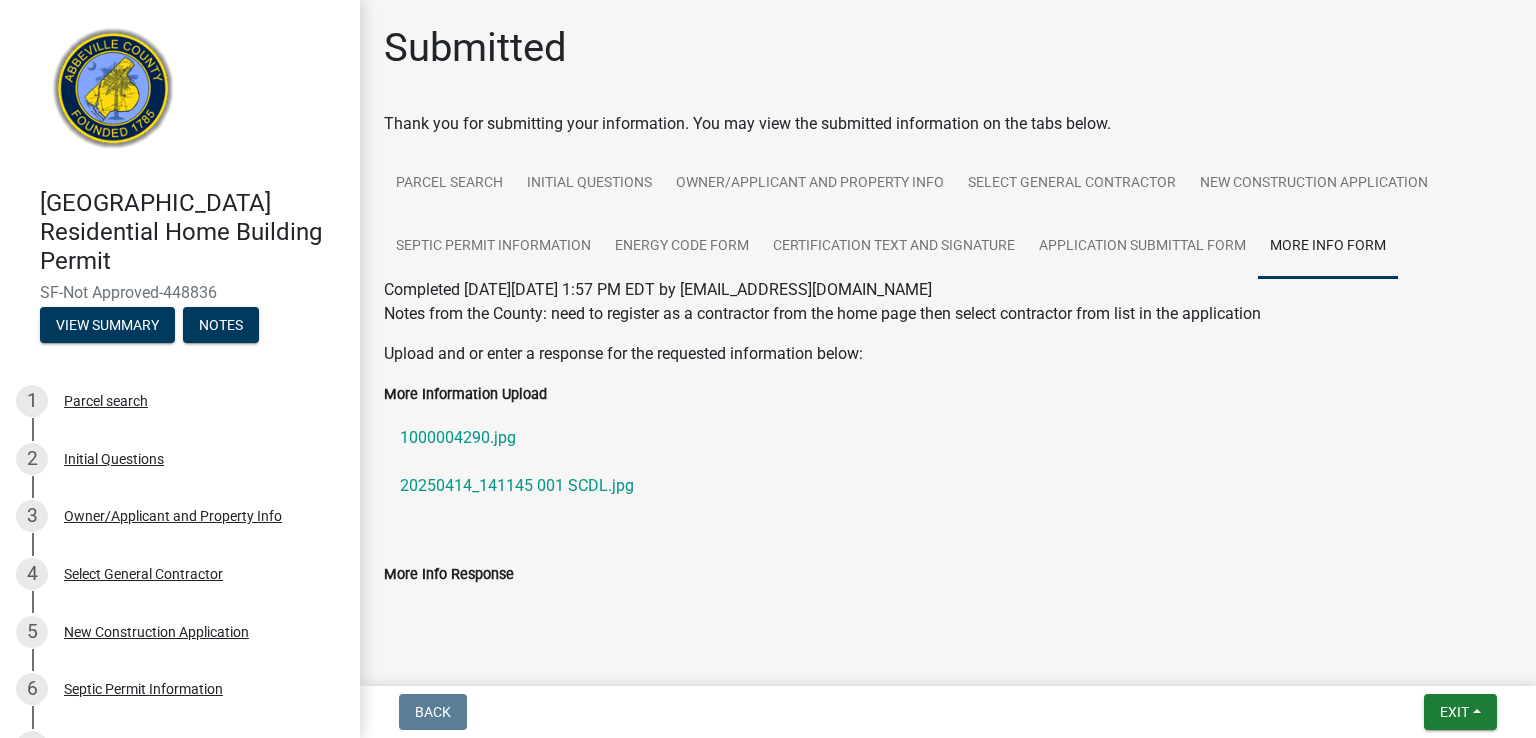 click on "[GEOGRAPHIC_DATA] Residential Home Building Permit" at bounding box center [192, 232] 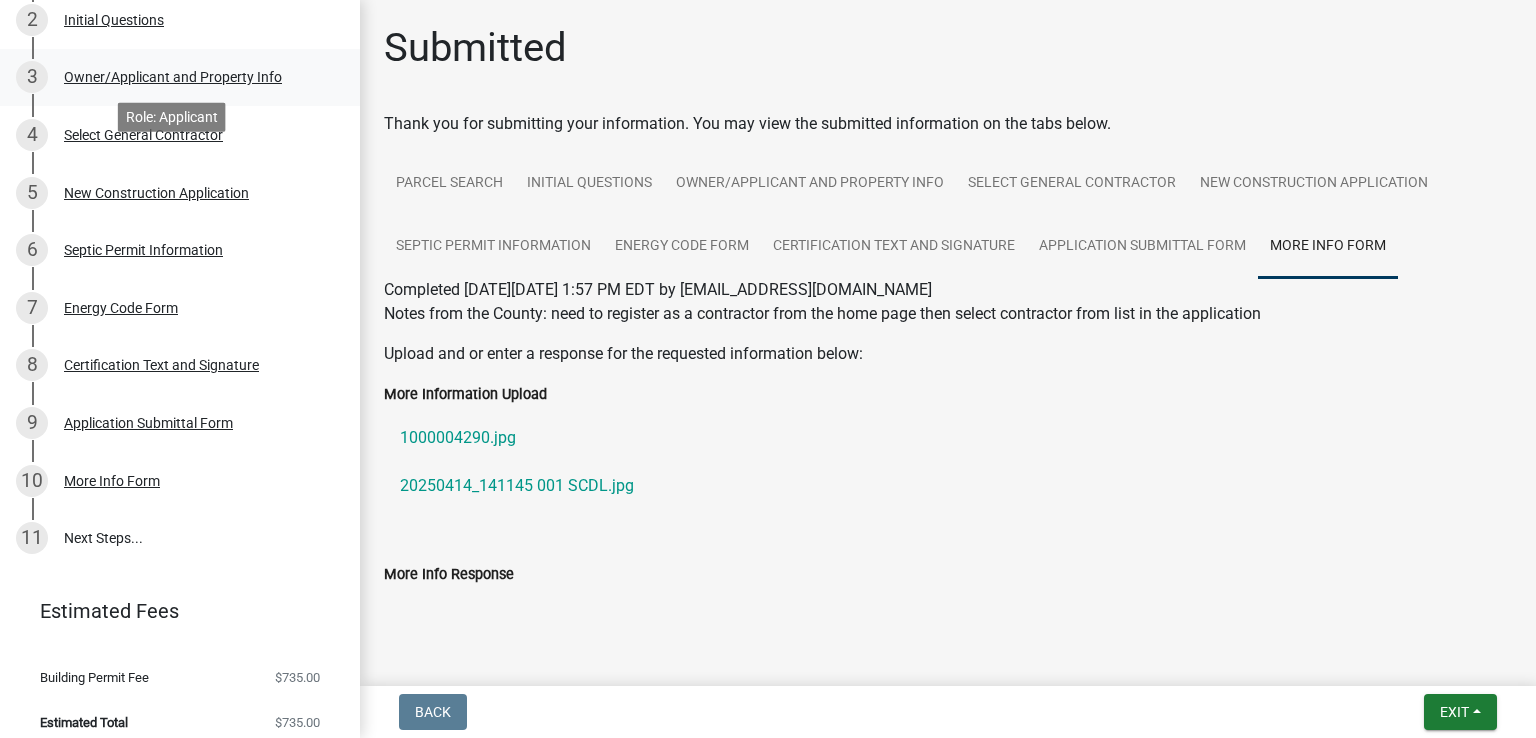 scroll, scrollTop: 454, scrollLeft: 0, axis: vertical 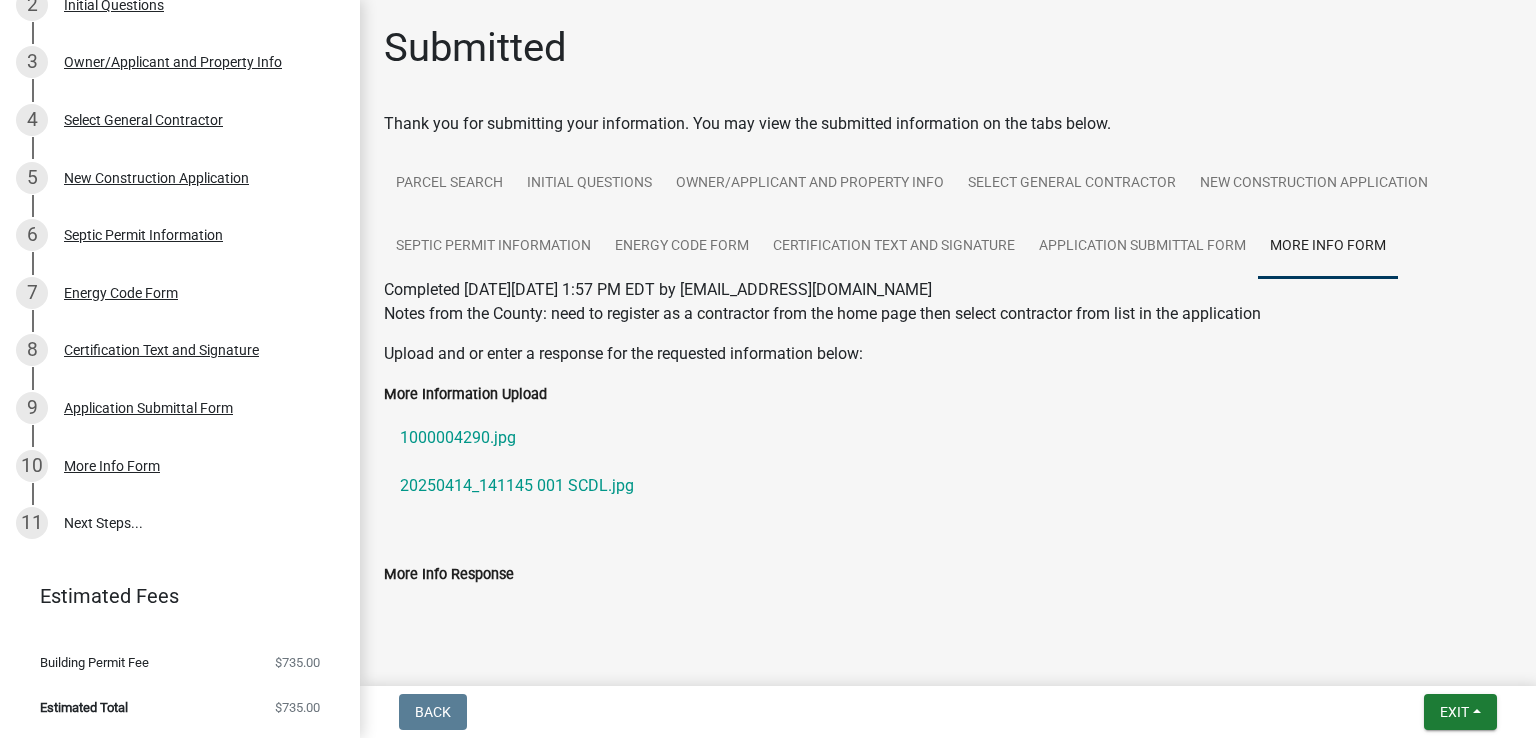 click on "More Info Response" 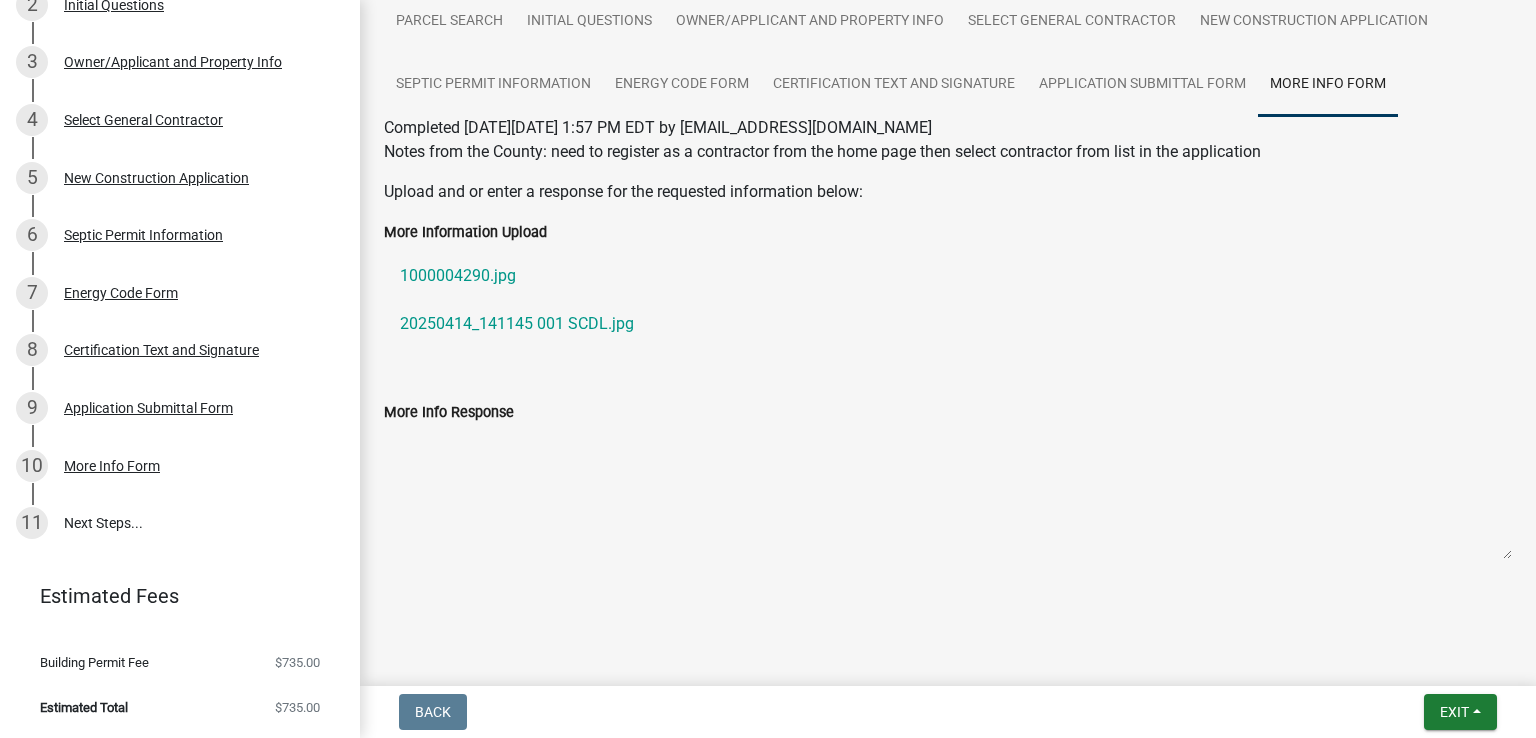 scroll, scrollTop: 0, scrollLeft: 0, axis: both 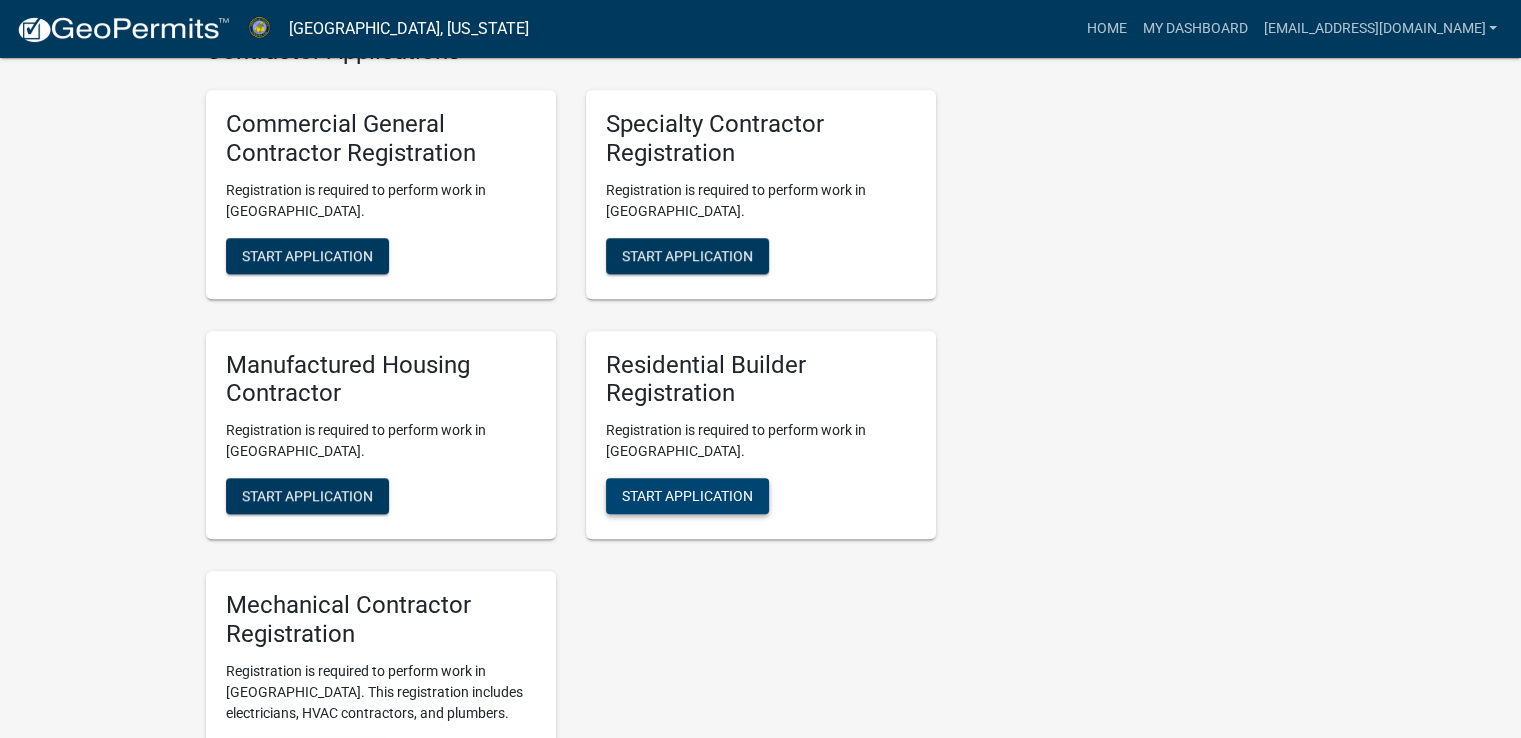 click on "Start Application" 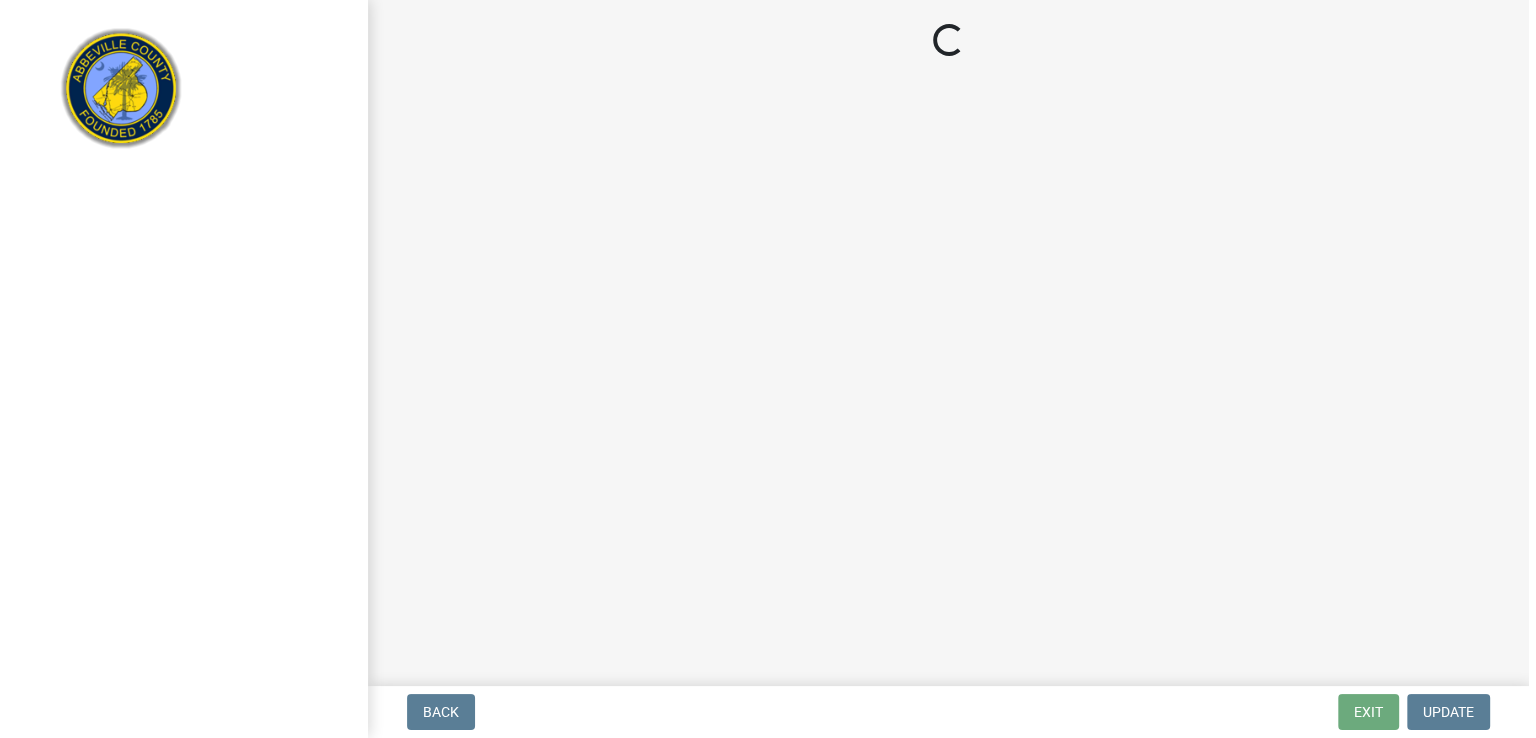 scroll, scrollTop: 0, scrollLeft: 0, axis: both 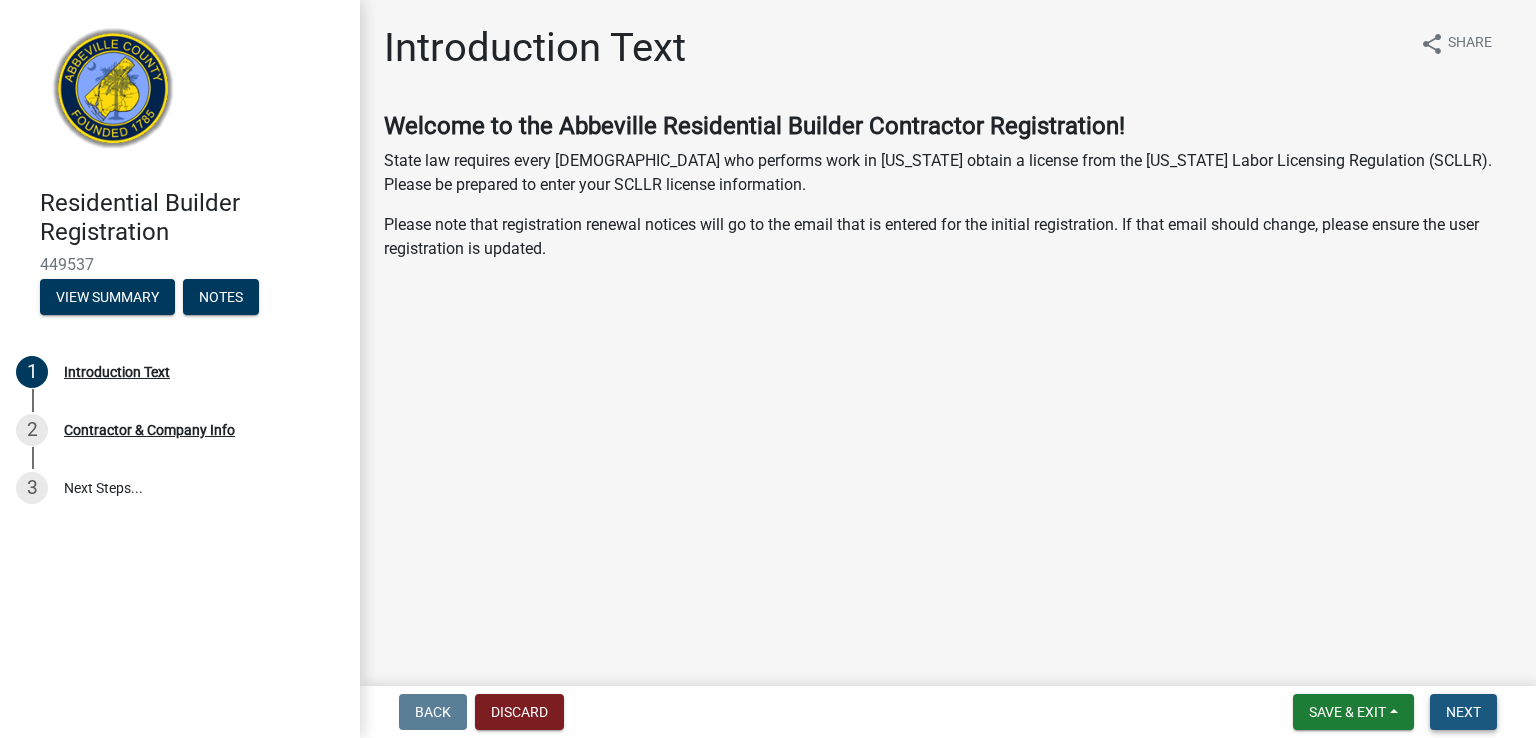 click on "Next" at bounding box center [1463, 712] 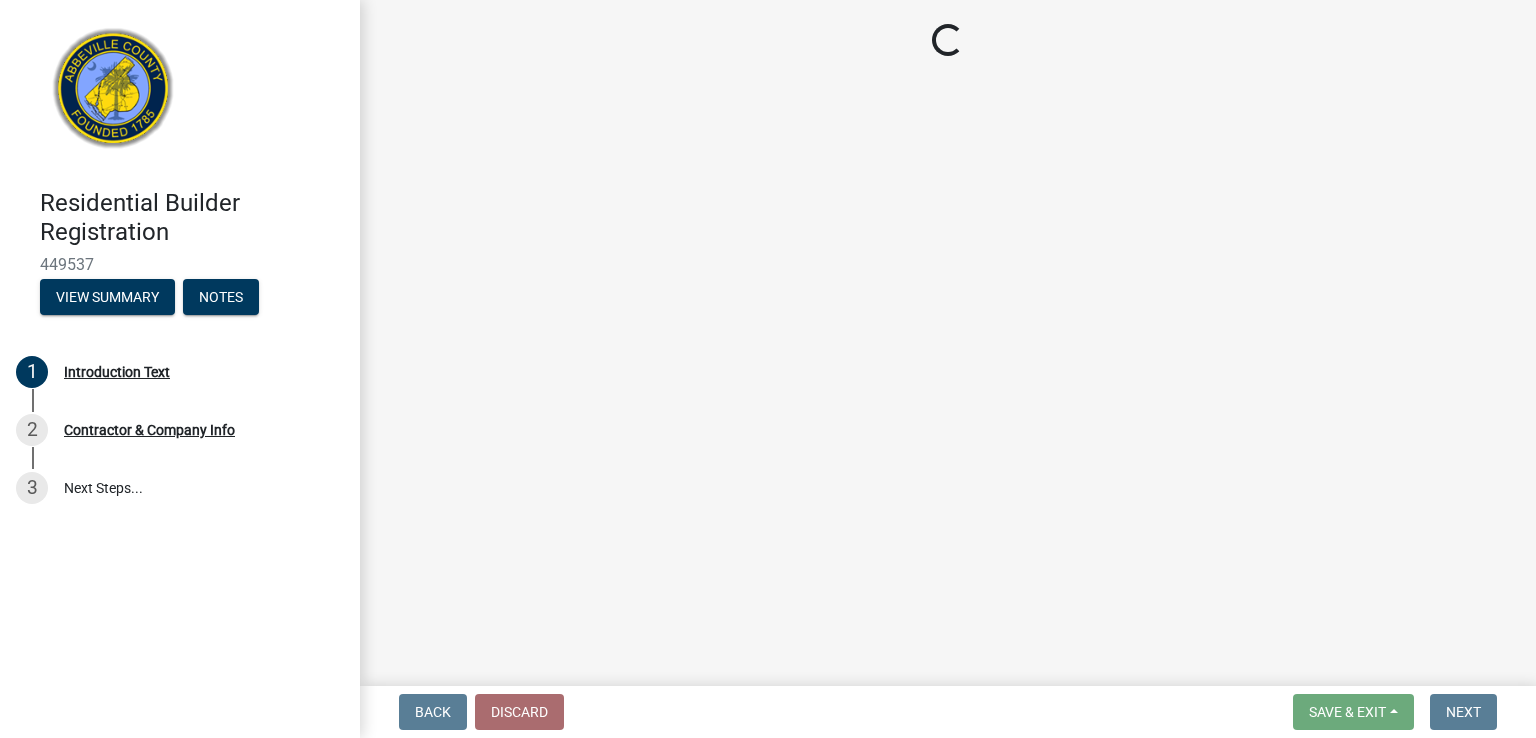select on "SC" 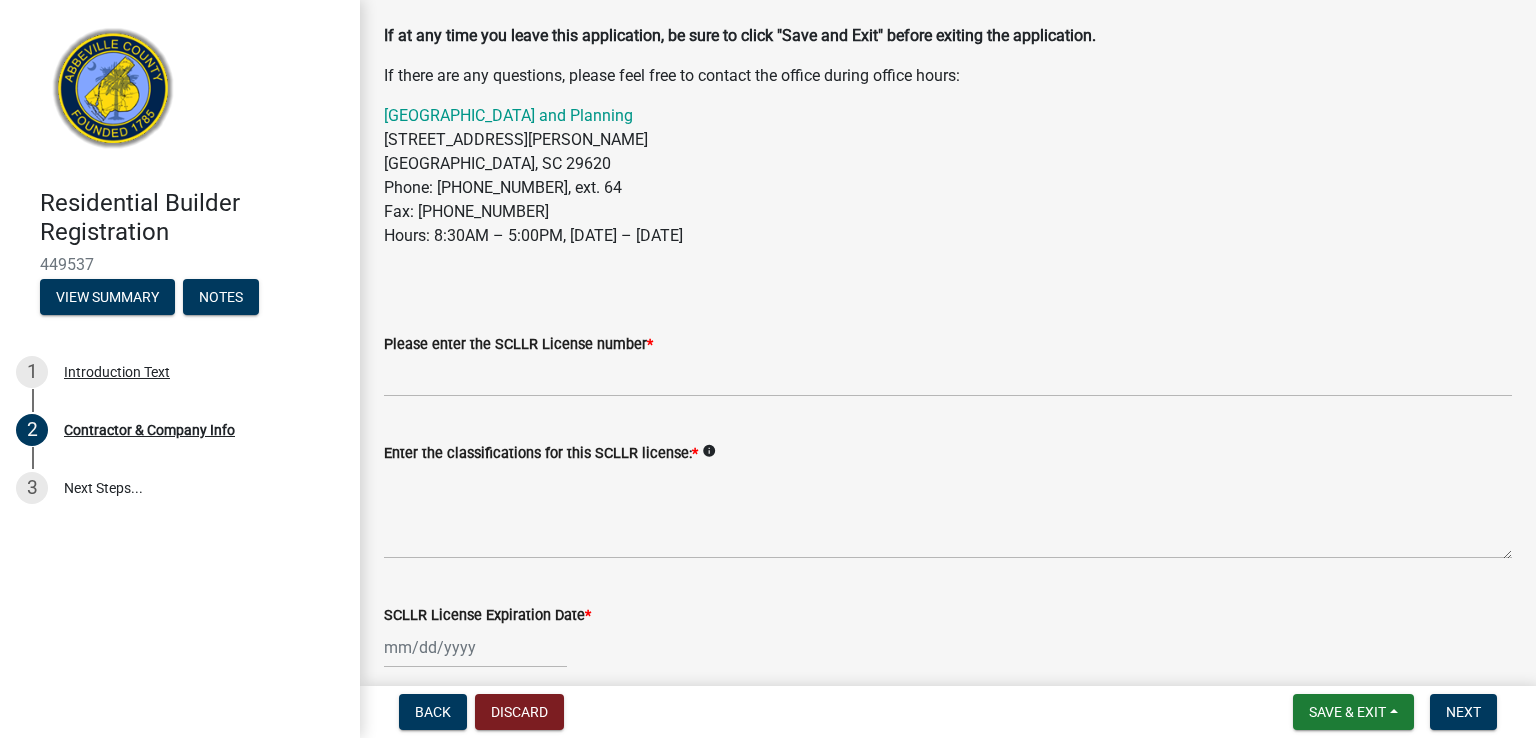 scroll, scrollTop: 182, scrollLeft: 0, axis: vertical 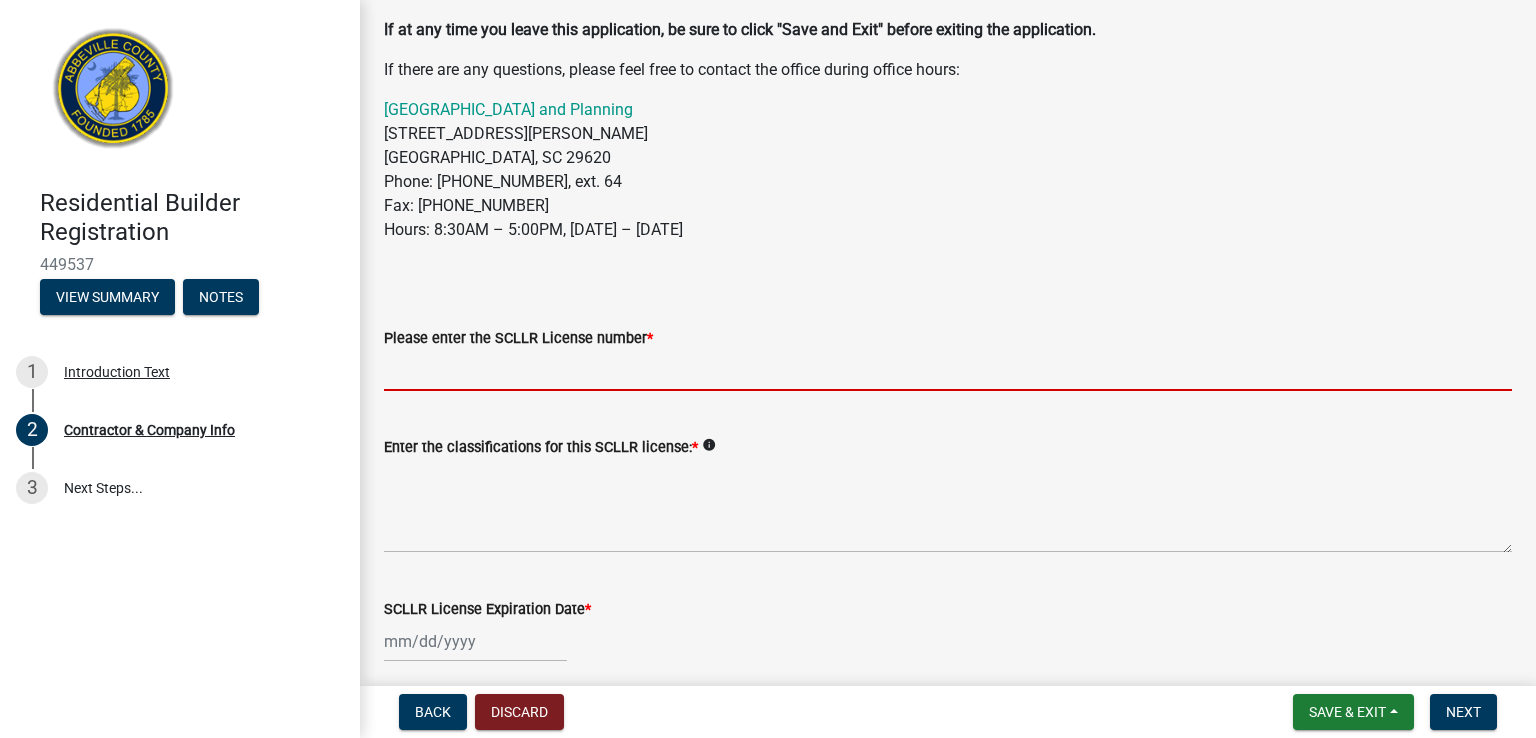 click on "Please enter the SCLLR License number  *" at bounding box center (948, 370) 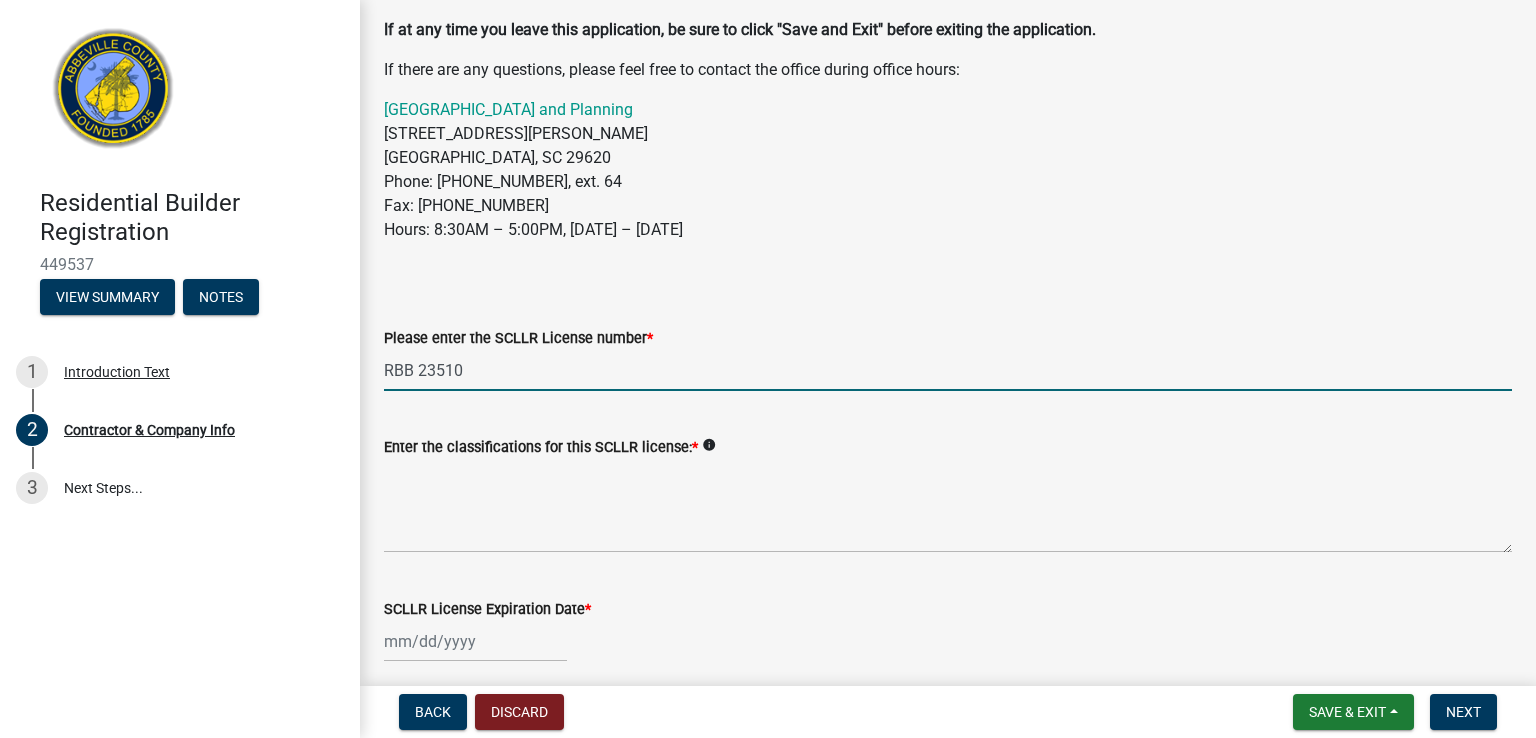 type on "RBB 23510" 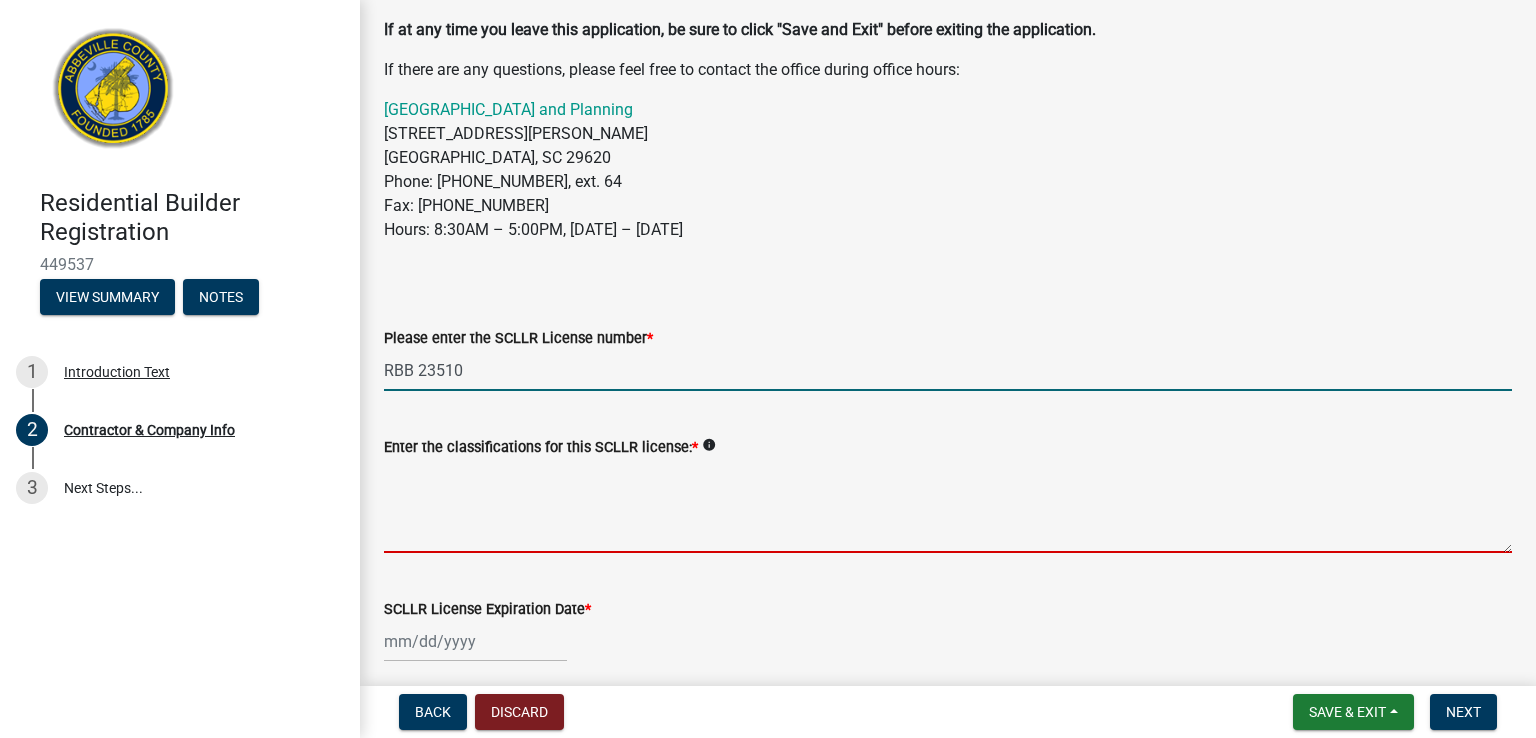 click on "Enter the classifications for this SCLLR license:  *" at bounding box center (948, 506) 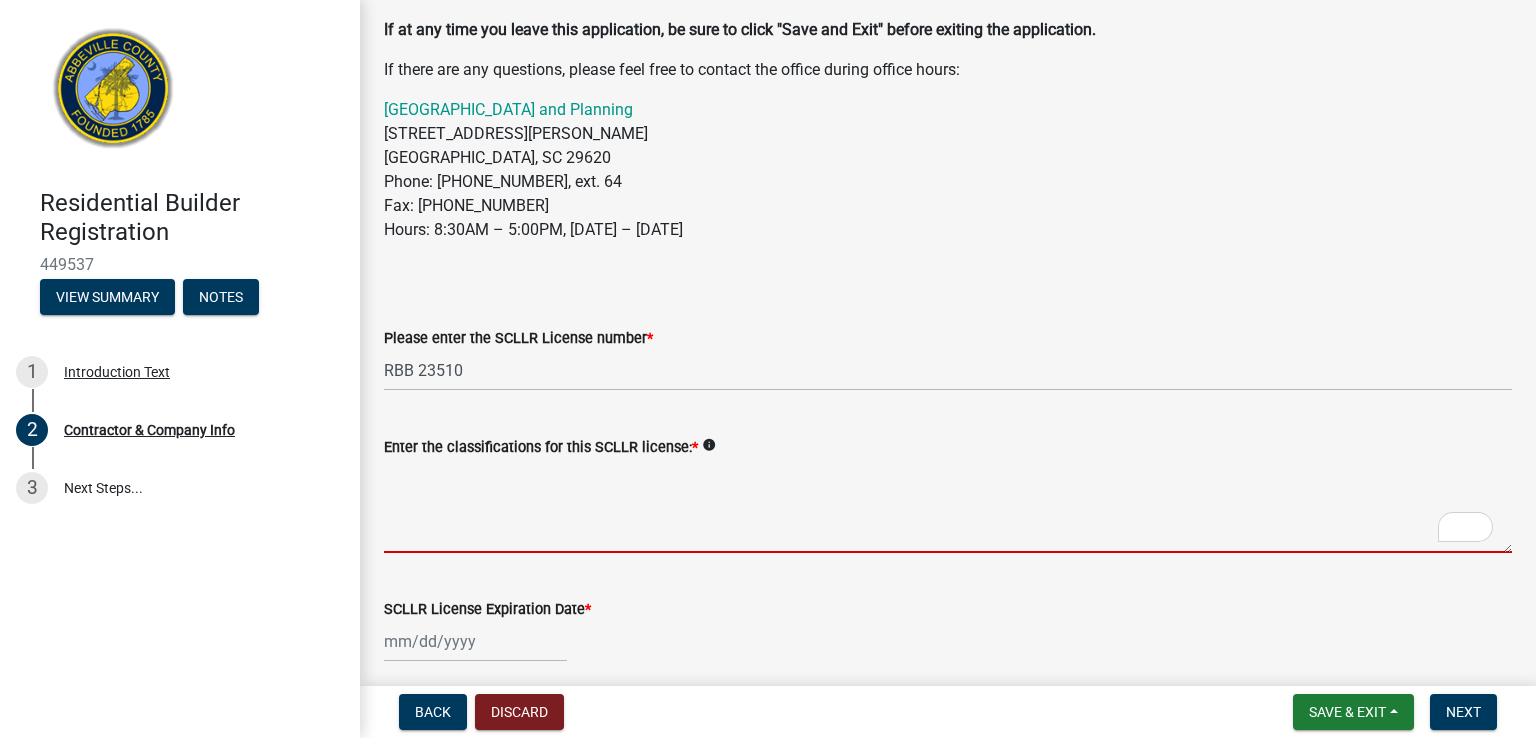 scroll, scrollTop: 182, scrollLeft: 0, axis: vertical 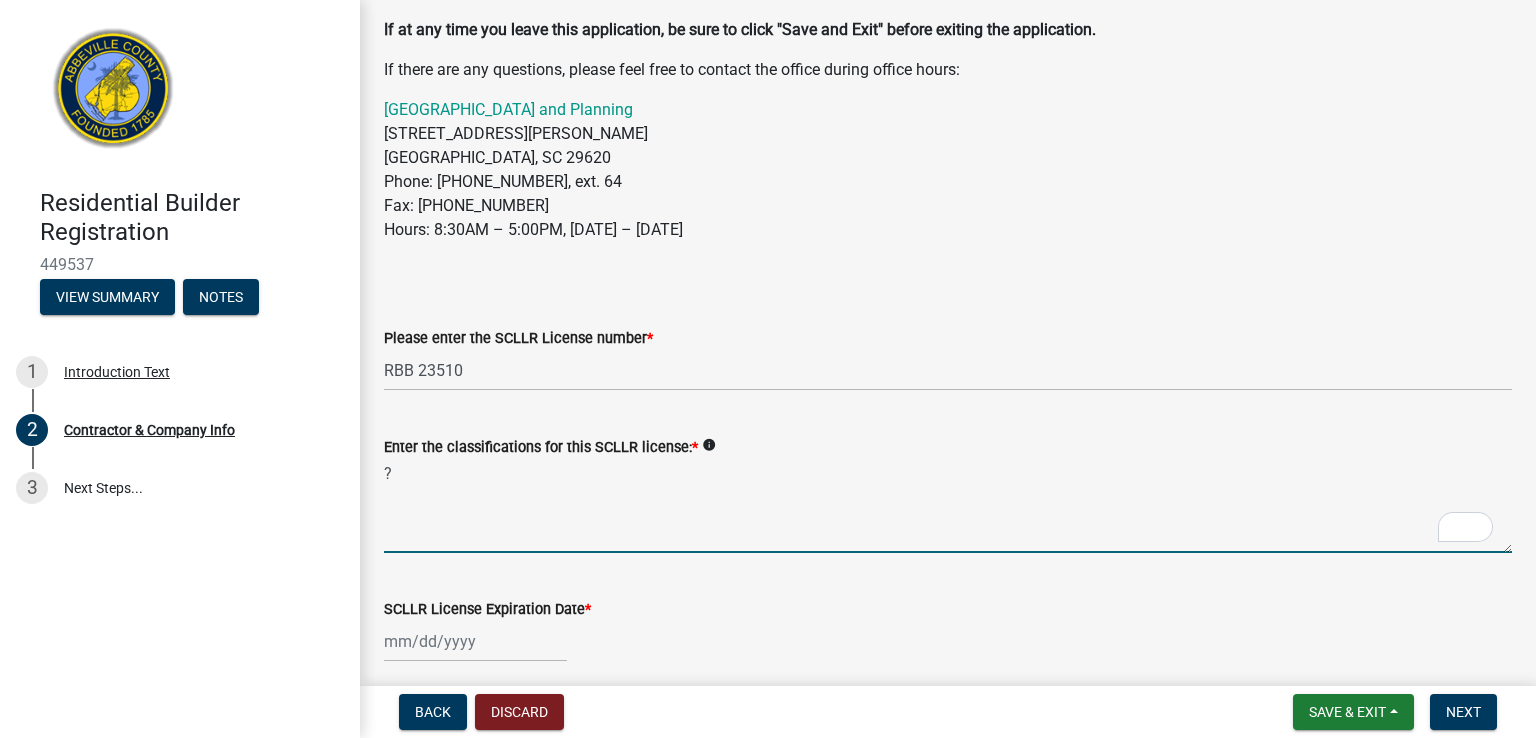 type on "?" 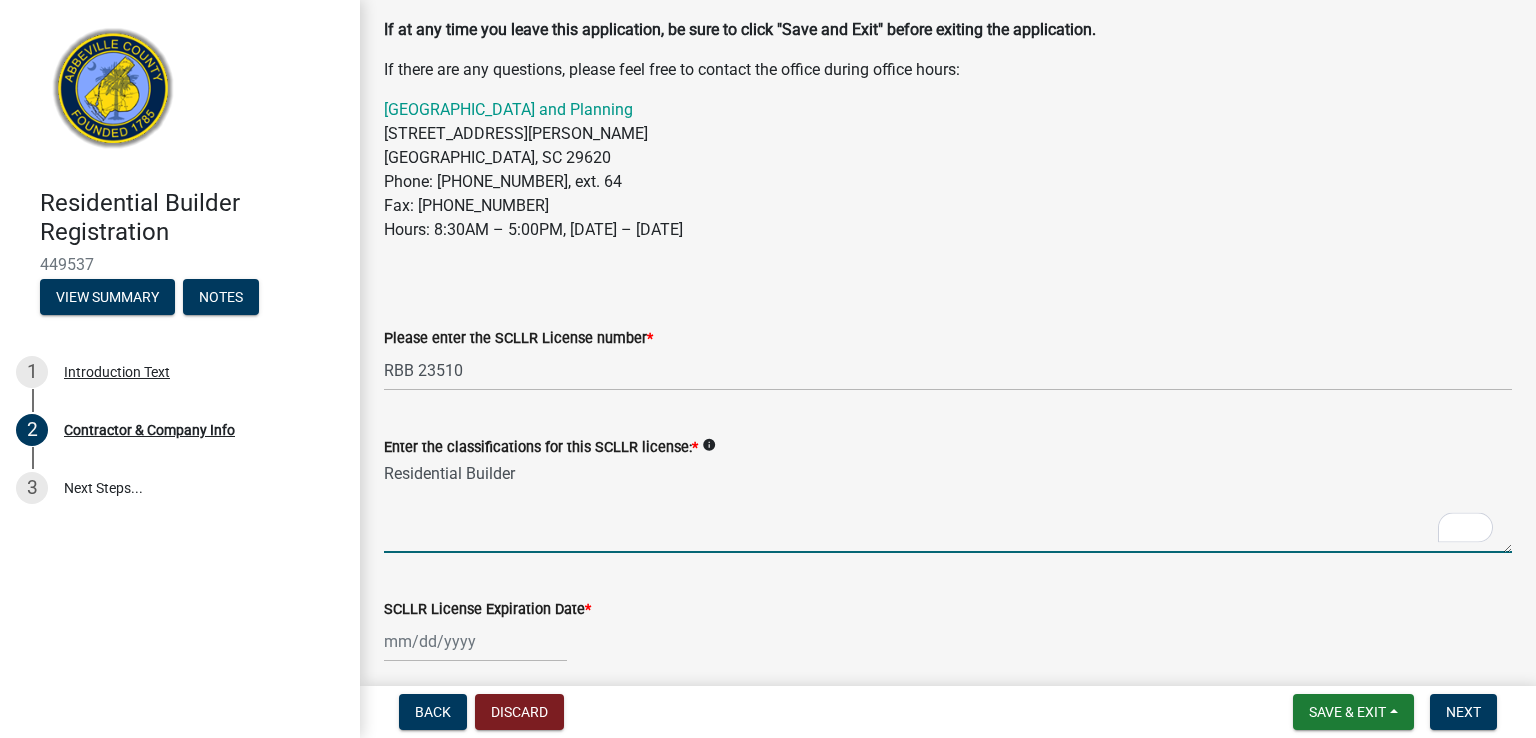type on "Residential Builder" 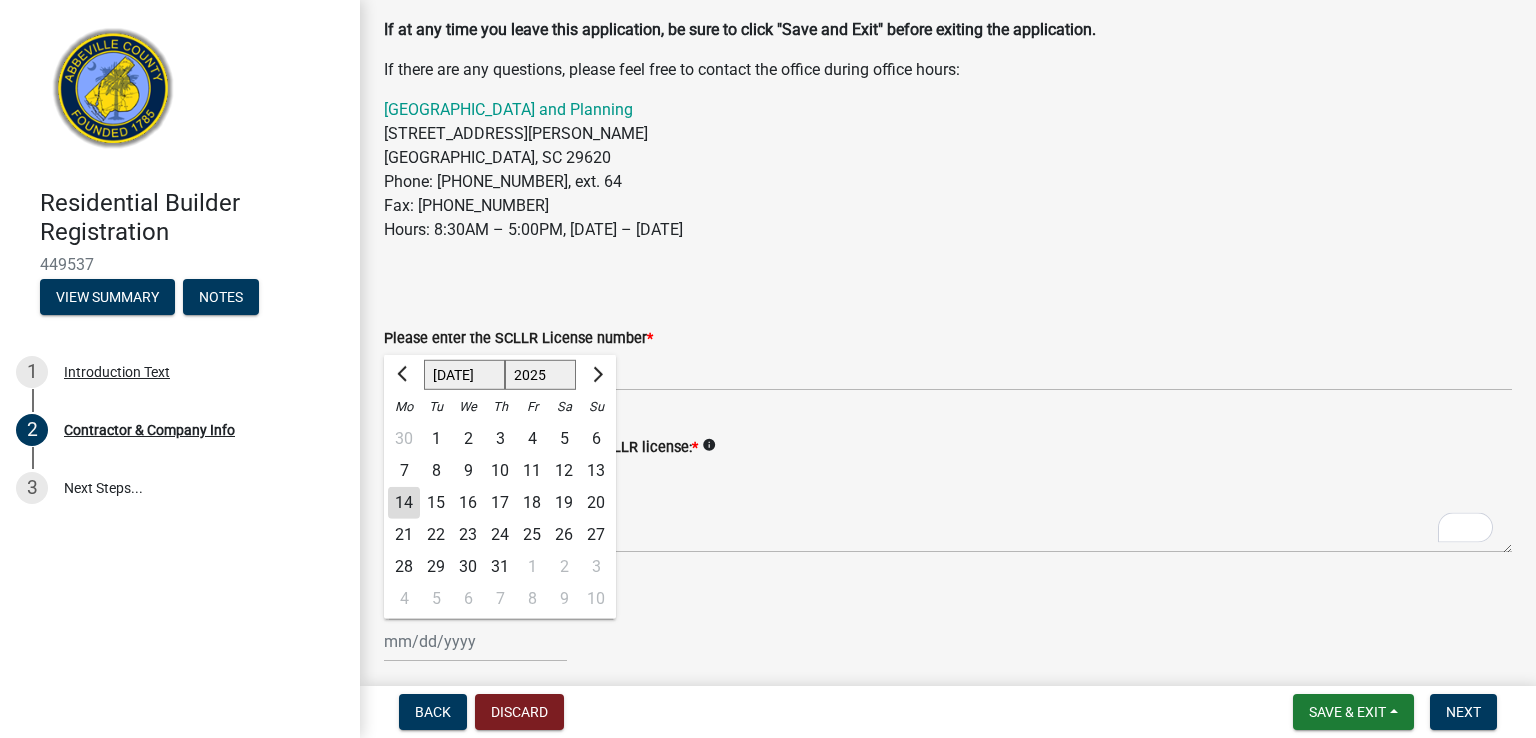 scroll, scrollTop: 190, scrollLeft: 0, axis: vertical 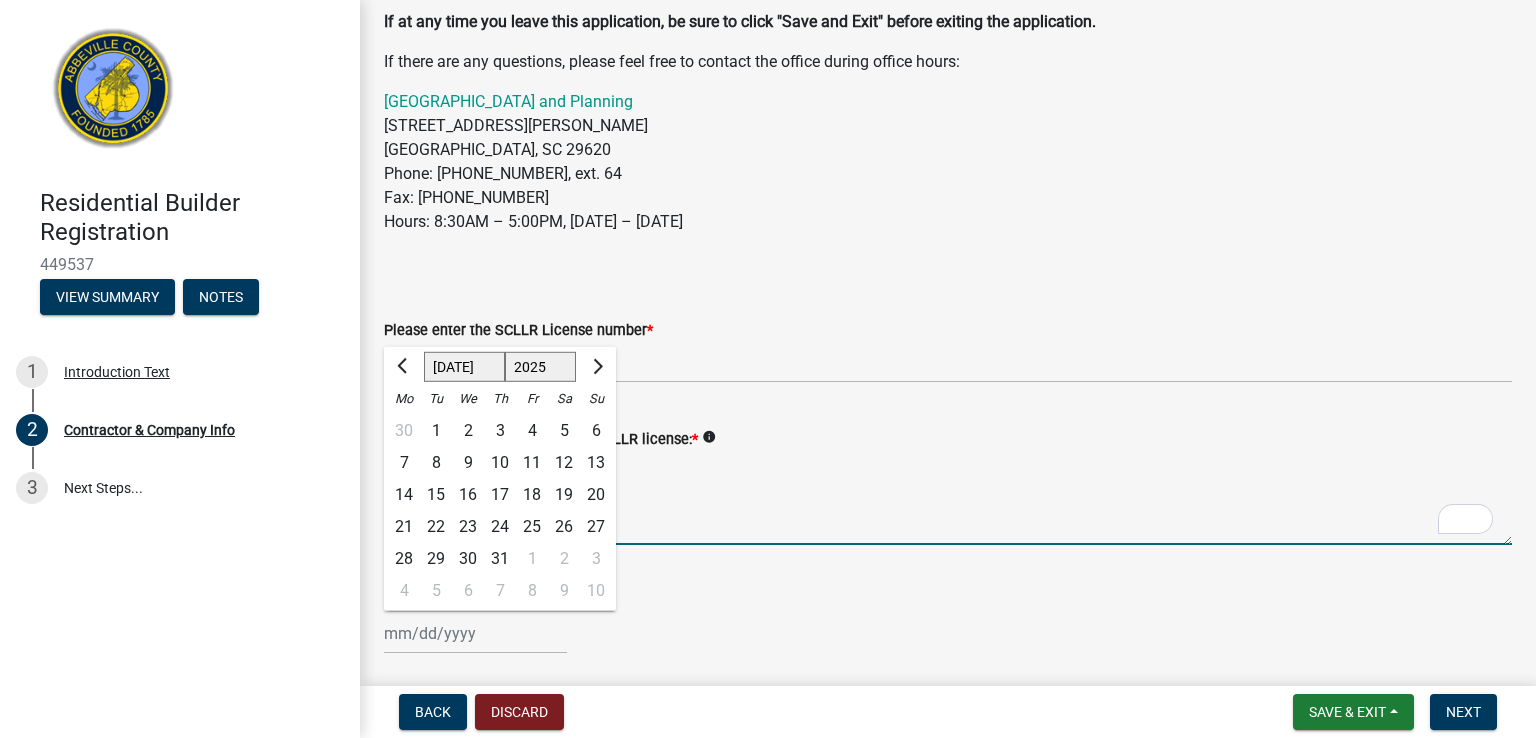 click on "Residential Builder" at bounding box center [948, 498] 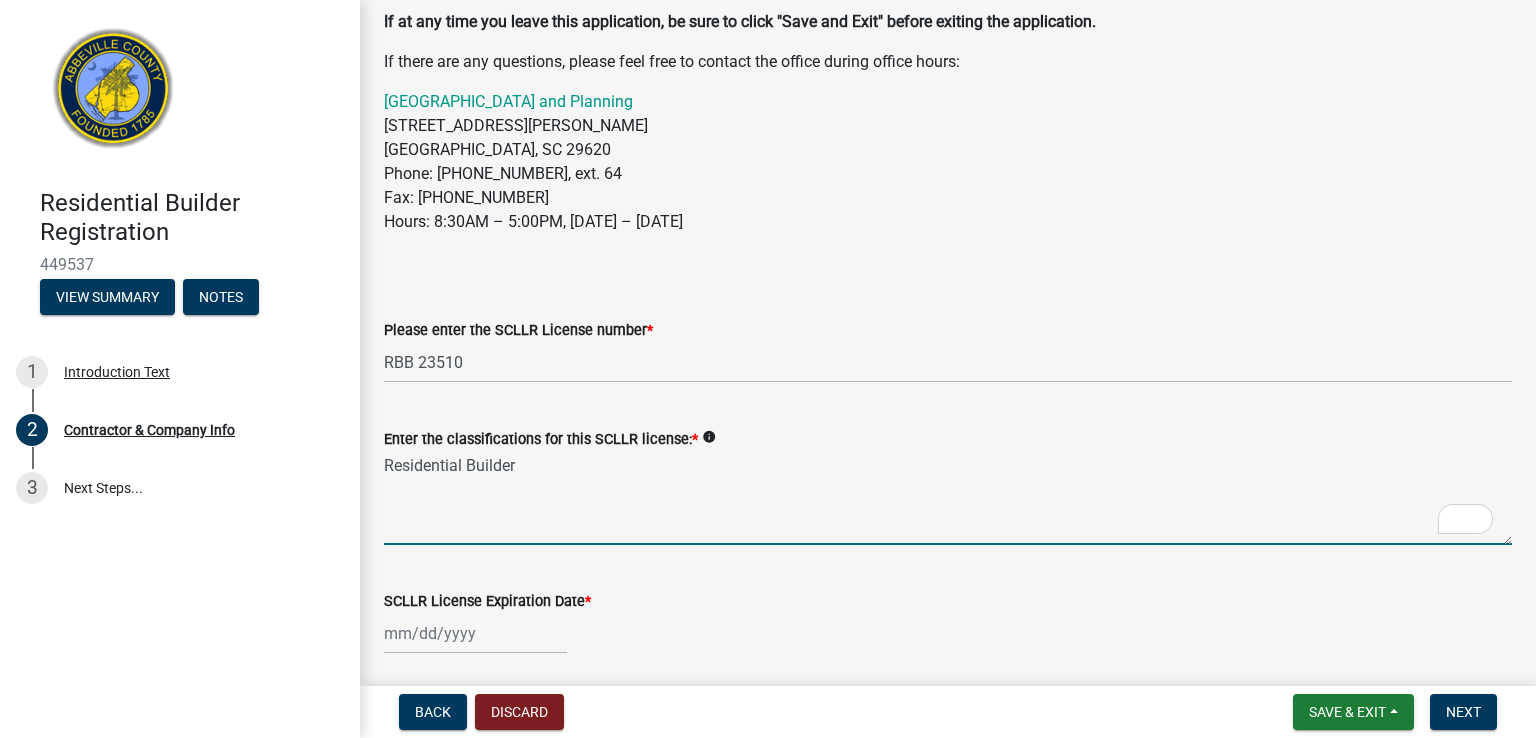 select on "7" 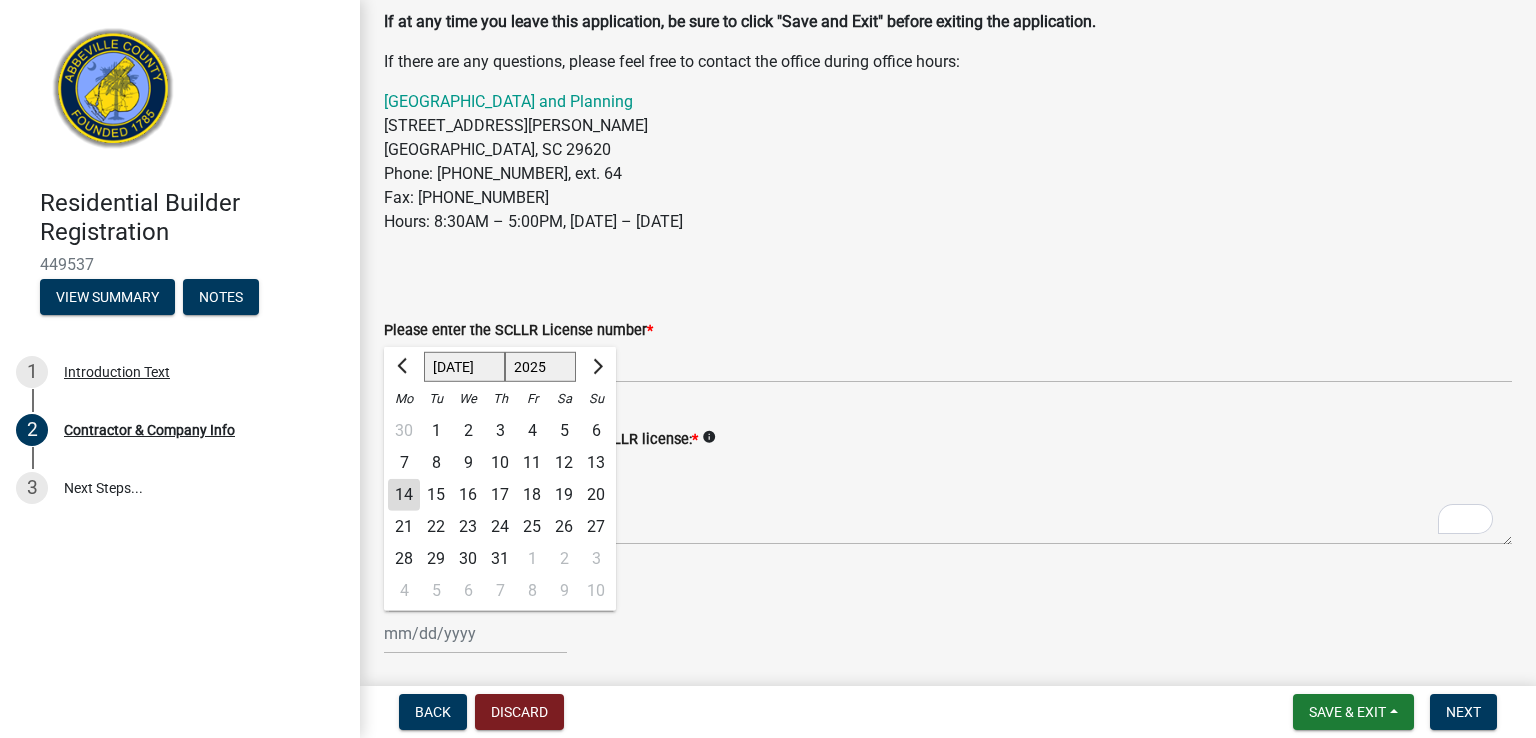 click on "Jan Feb Mar Apr May Jun Jul Aug Sep Oct Nov Dec 1525 1526 1527 1528 1529 1530 1531 1532 1533 1534 1535 1536 1537 1538 1539 1540 1541 1542 1543 1544 1545 1546 1547 1548 1549 1550 1551 1552 1553 1554 1555 1556 1557 1558 1559 1560 1561 1562 1563 1564 1565 1566 1567 1568 1569 1570 1571 1572 1573 1574 1575 1576 1577 1578 1579 1580 1581 1582 1583 1584 1585 1586 1587 1588 1589 1590 1591 1592 1593 1594 1595 1596 1597 1598 1599 1600 1601 1602 1603 1604 1605 1606 1607 1608 1609 1610 1611 1612 1613 1614 1615 1616 1617 1618 1619 1620 1621 1622 1623 1624 1625 1626 1627 1628 1629 1630 1631 1632 1633 1634 1635 1636 1637 1638 1639 1640 1641 1642 1643 1644 1645 1646 1647 1648 1649 1650 1651 1652 1653 1654 1655 1656 1657 1658 1659 1660 1661 1662 1663 1664 1665 1666 1667 1668 1669 1670 1671 1672 1673 1674 1675 1676 1677 1678 1679 1680 1681 1682 1683 1684 1685 1686 1687 1688 1689 1690 1691 1692 1693 1694 1695 1696 1697 1698 1699 1700 1701 1702 1703 1704 1705 1706 1707 1708 1709 1710 1711 1712 1713 1714 1715 1716 1717 1718 1719 1" 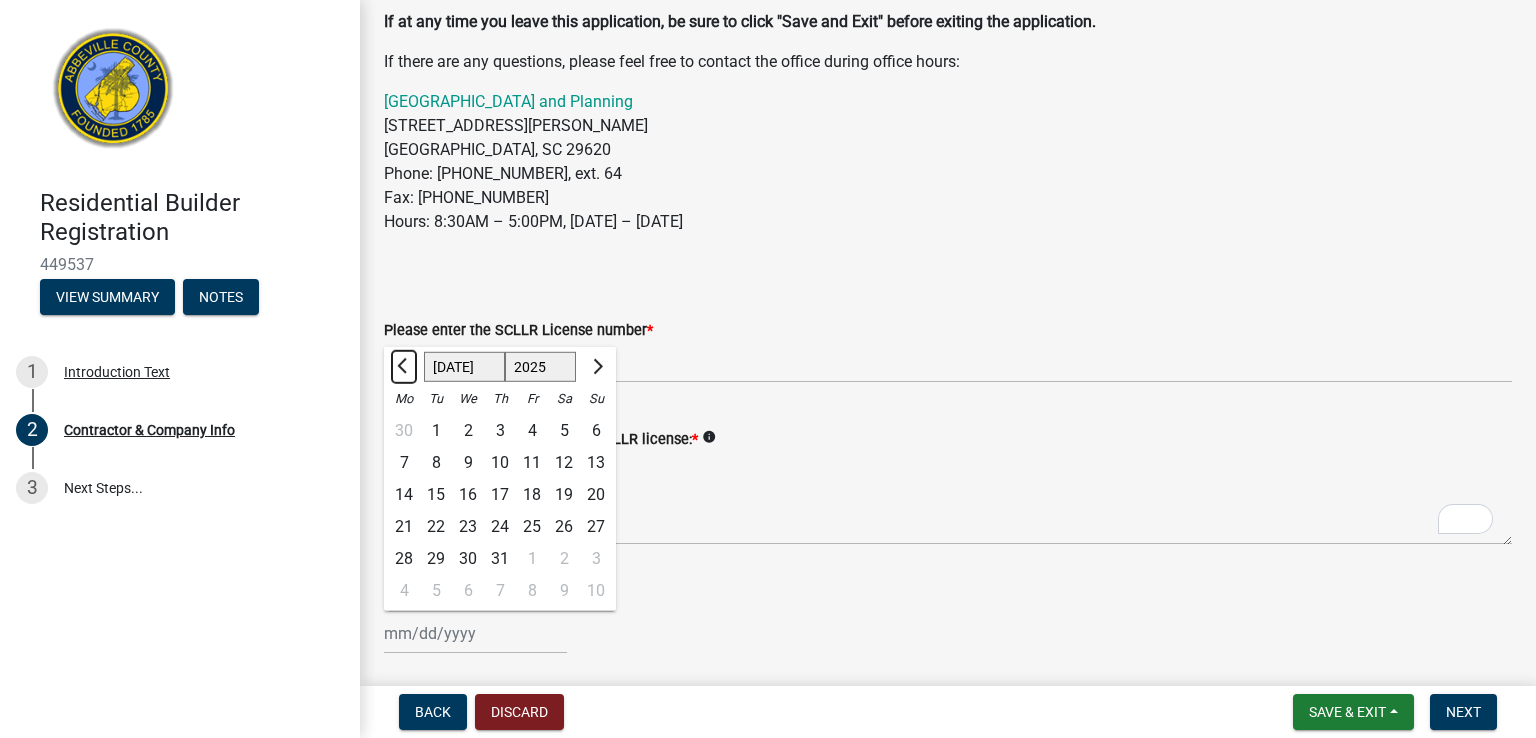 click 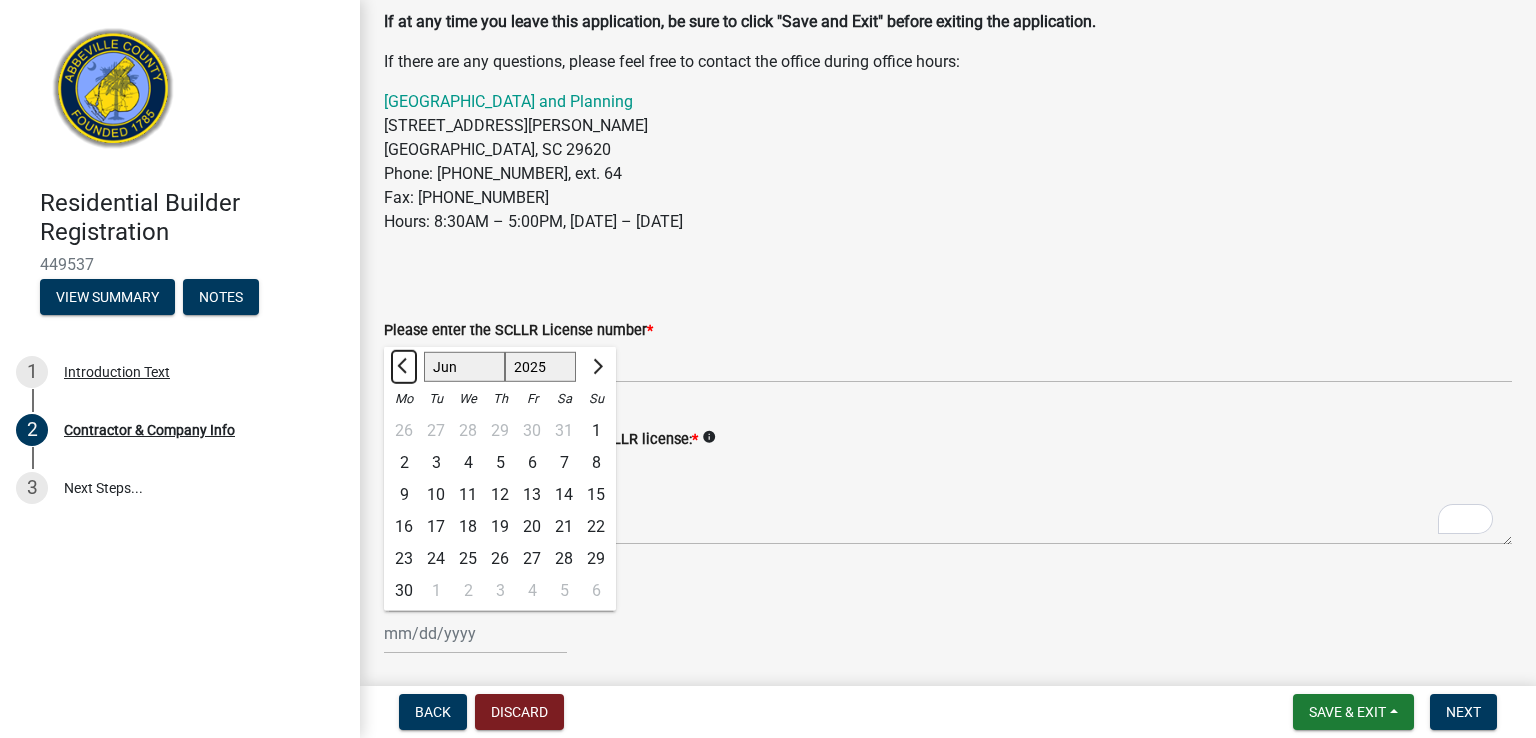 click 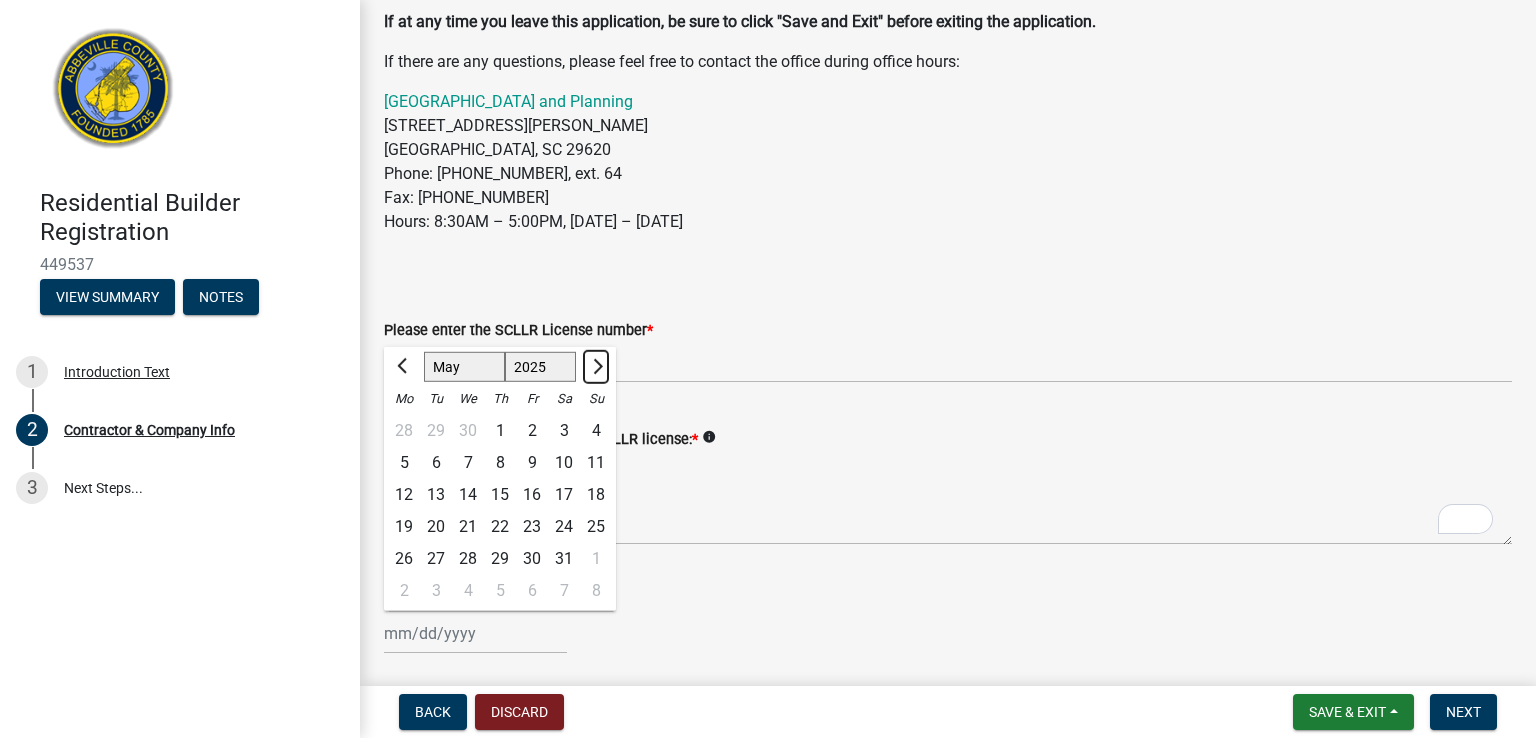 click 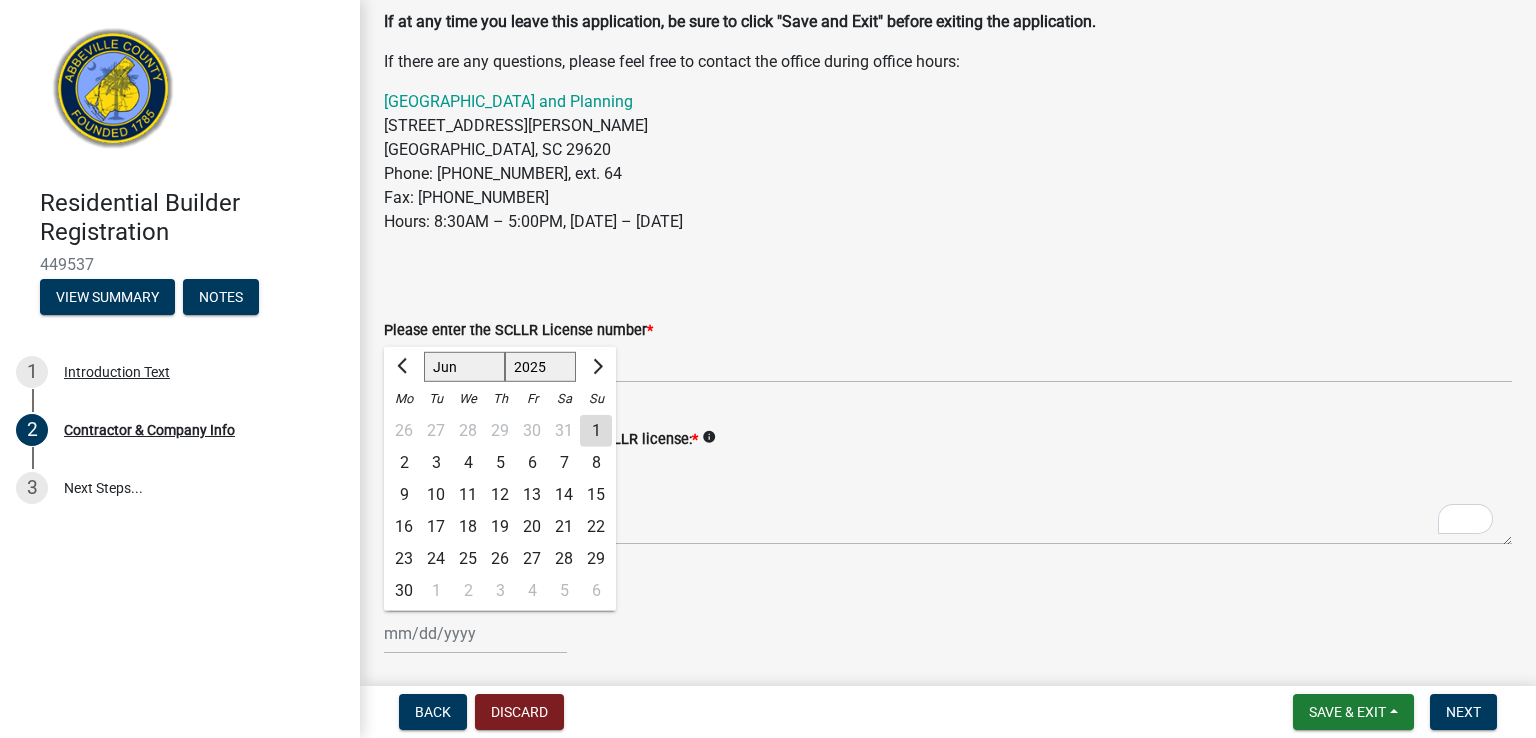 click on "30" 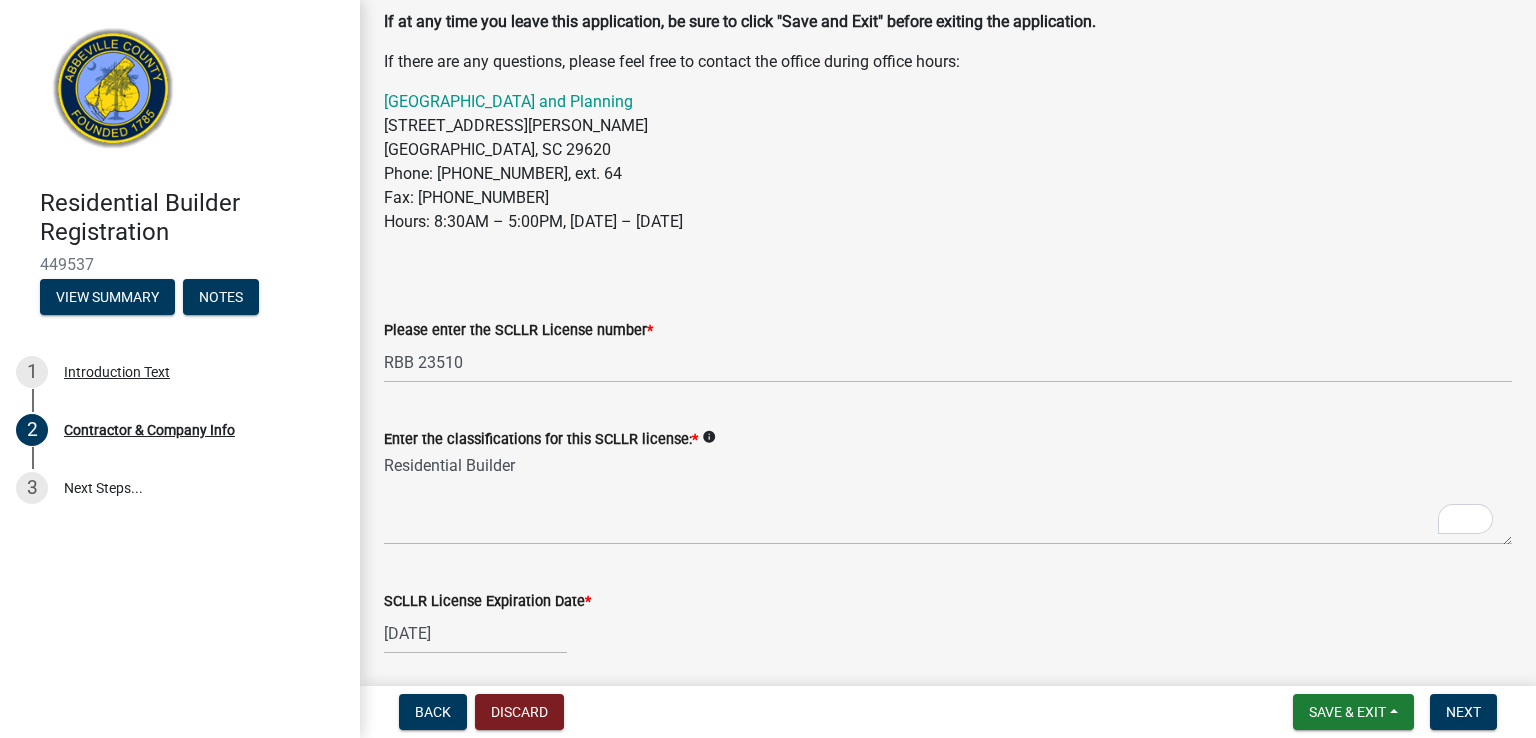 select on "6" 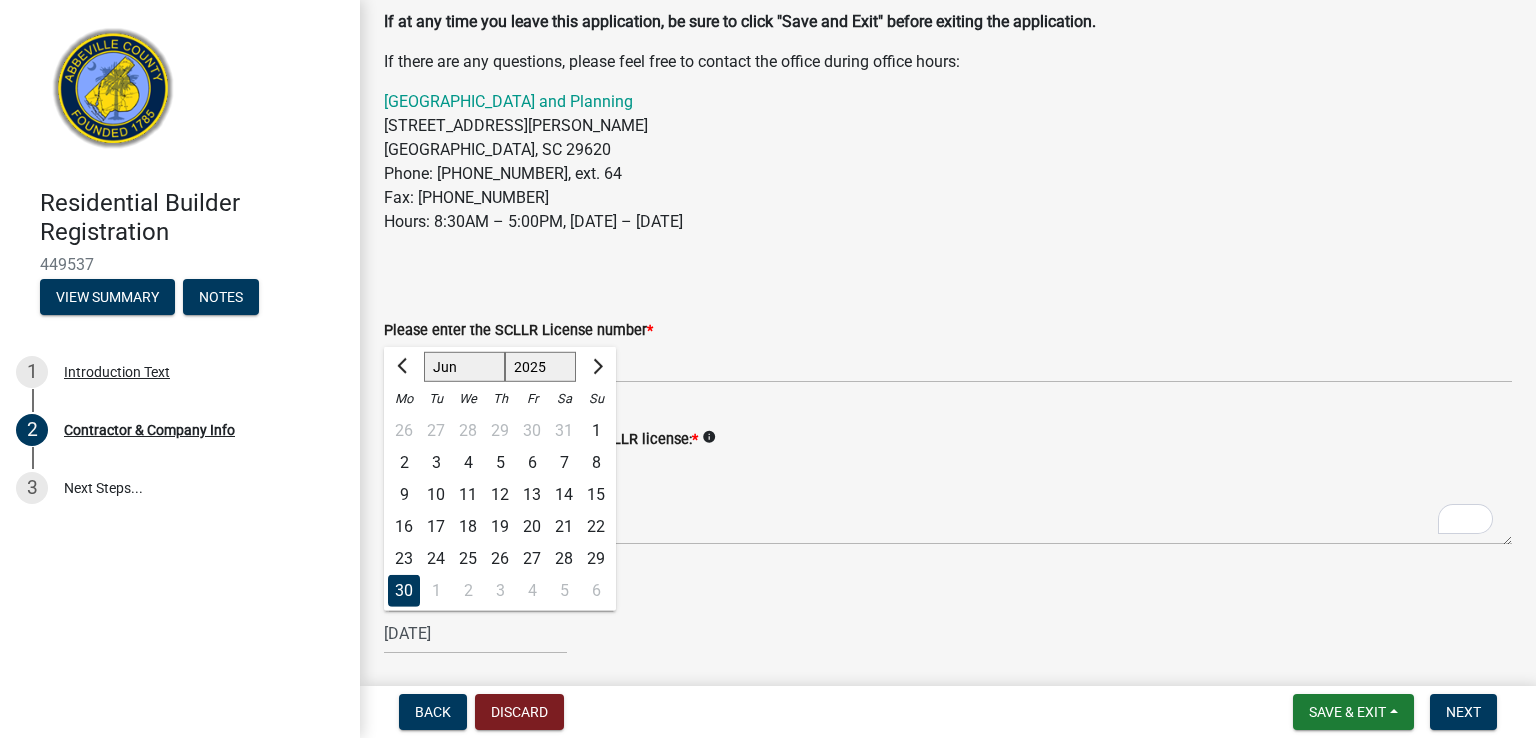click on "06/30/2025" at bounding box center [475, 633] 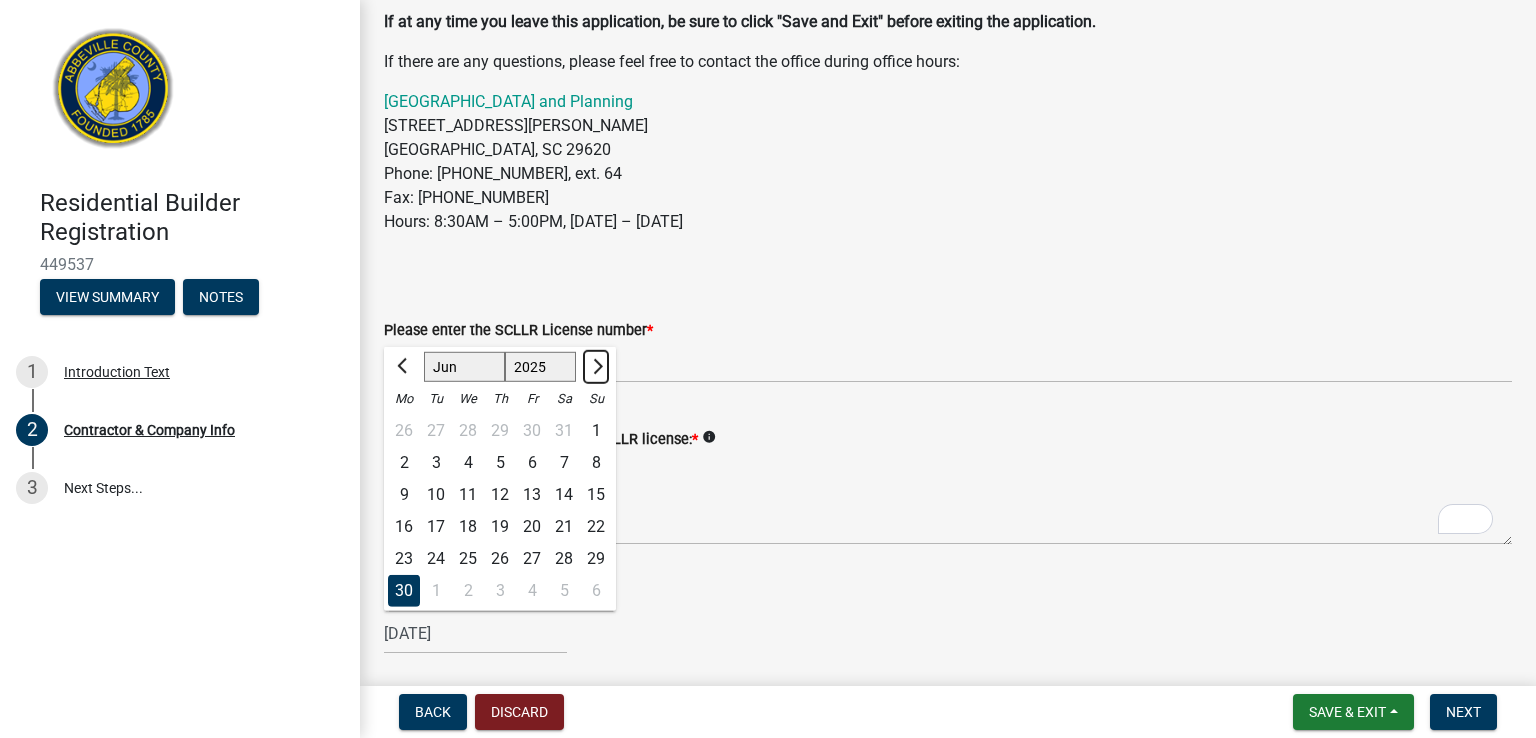 click 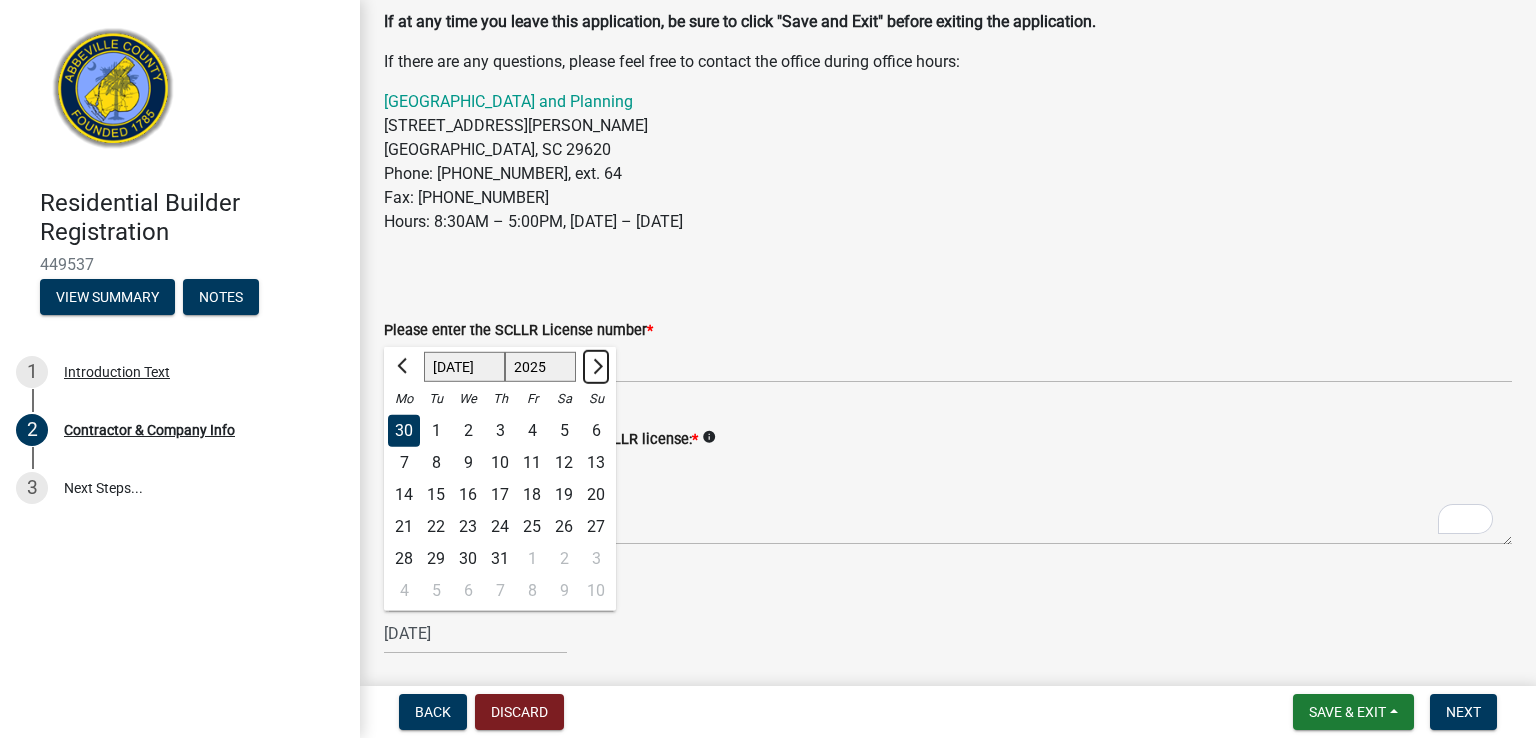 click 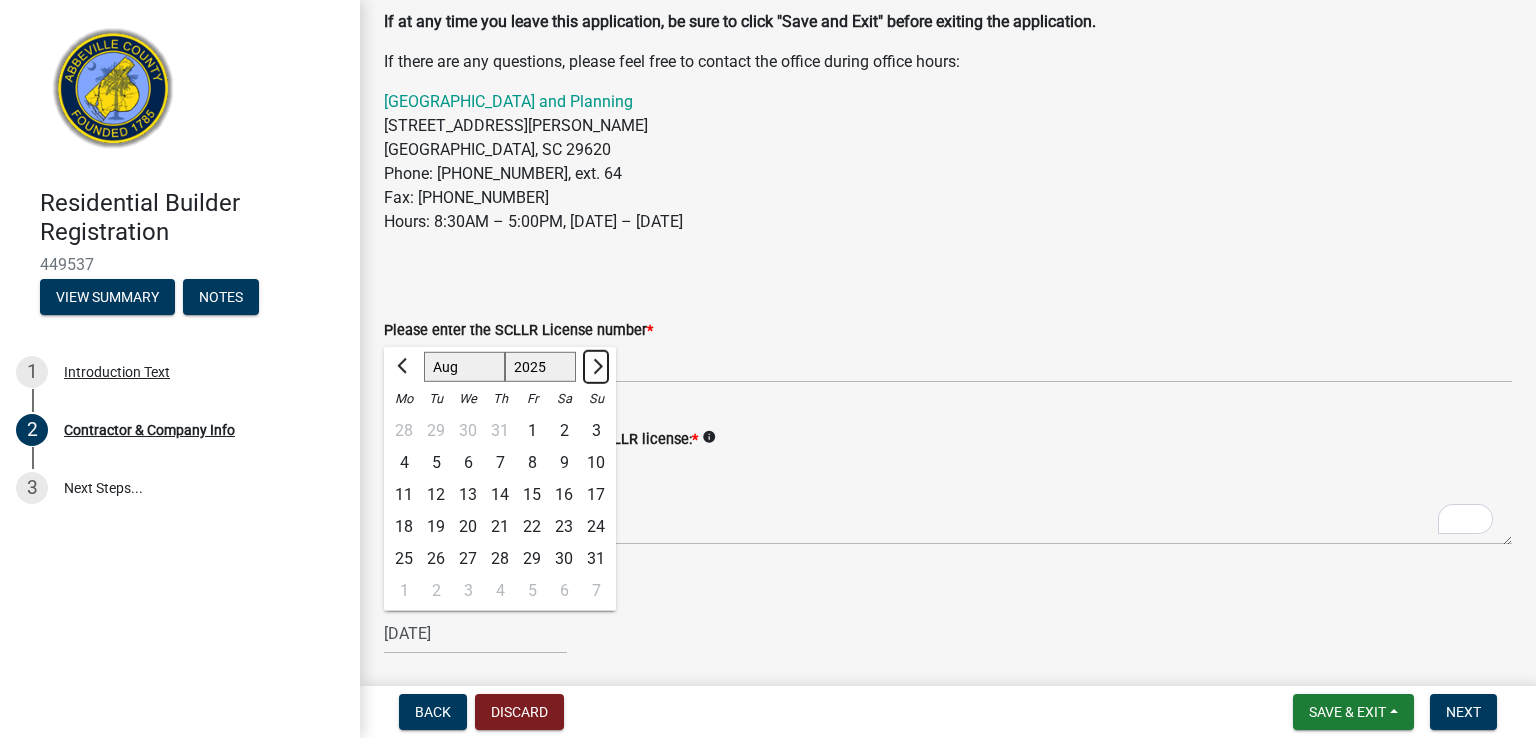 click 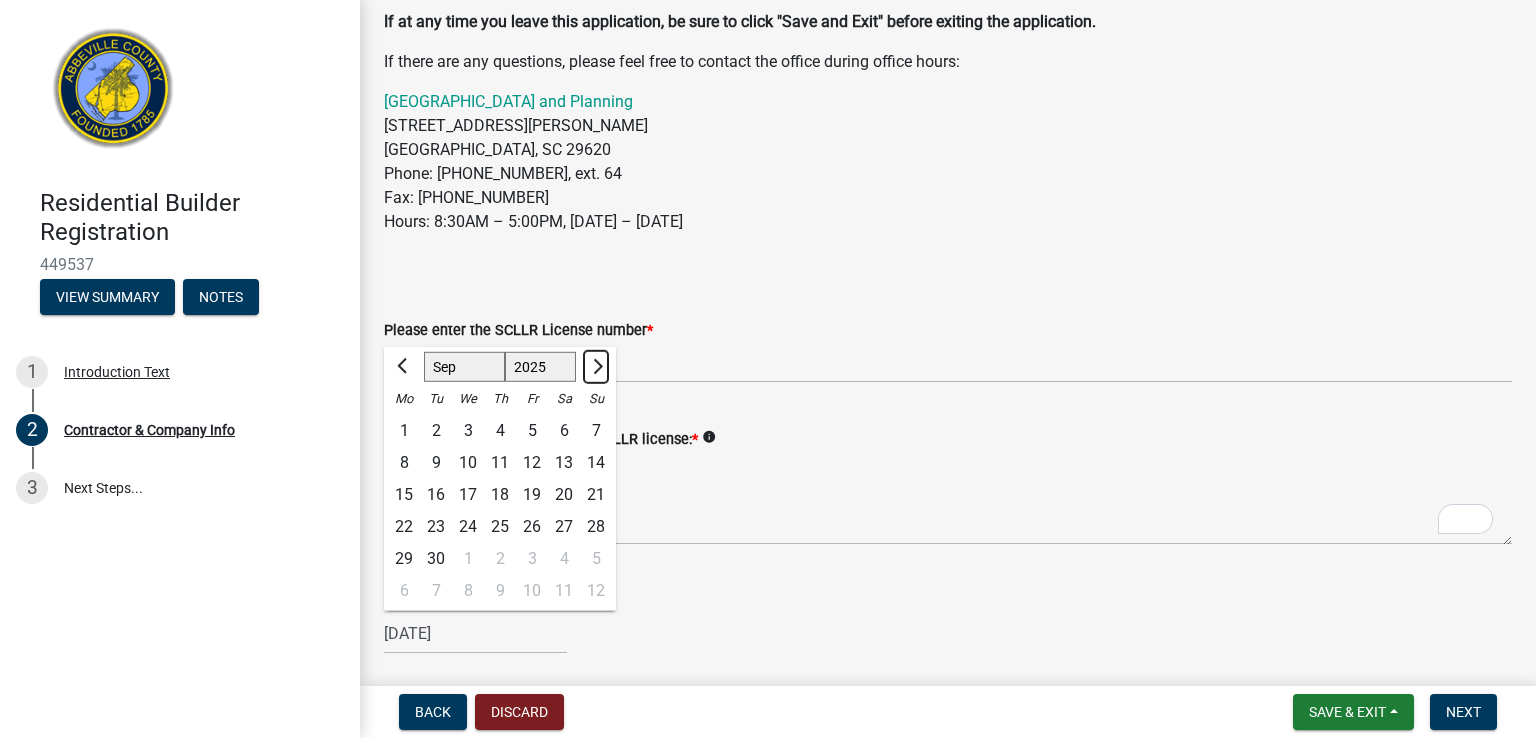 click 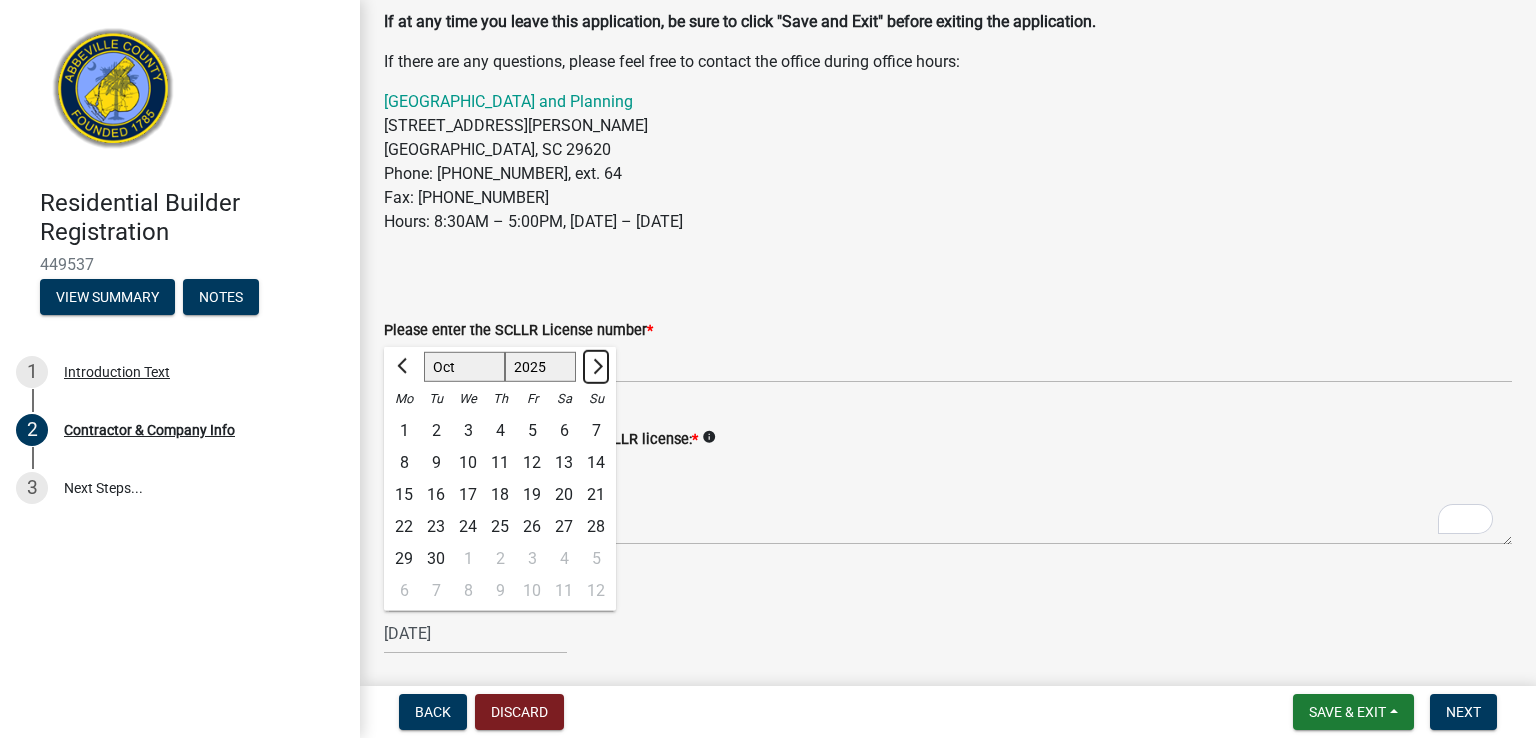 click 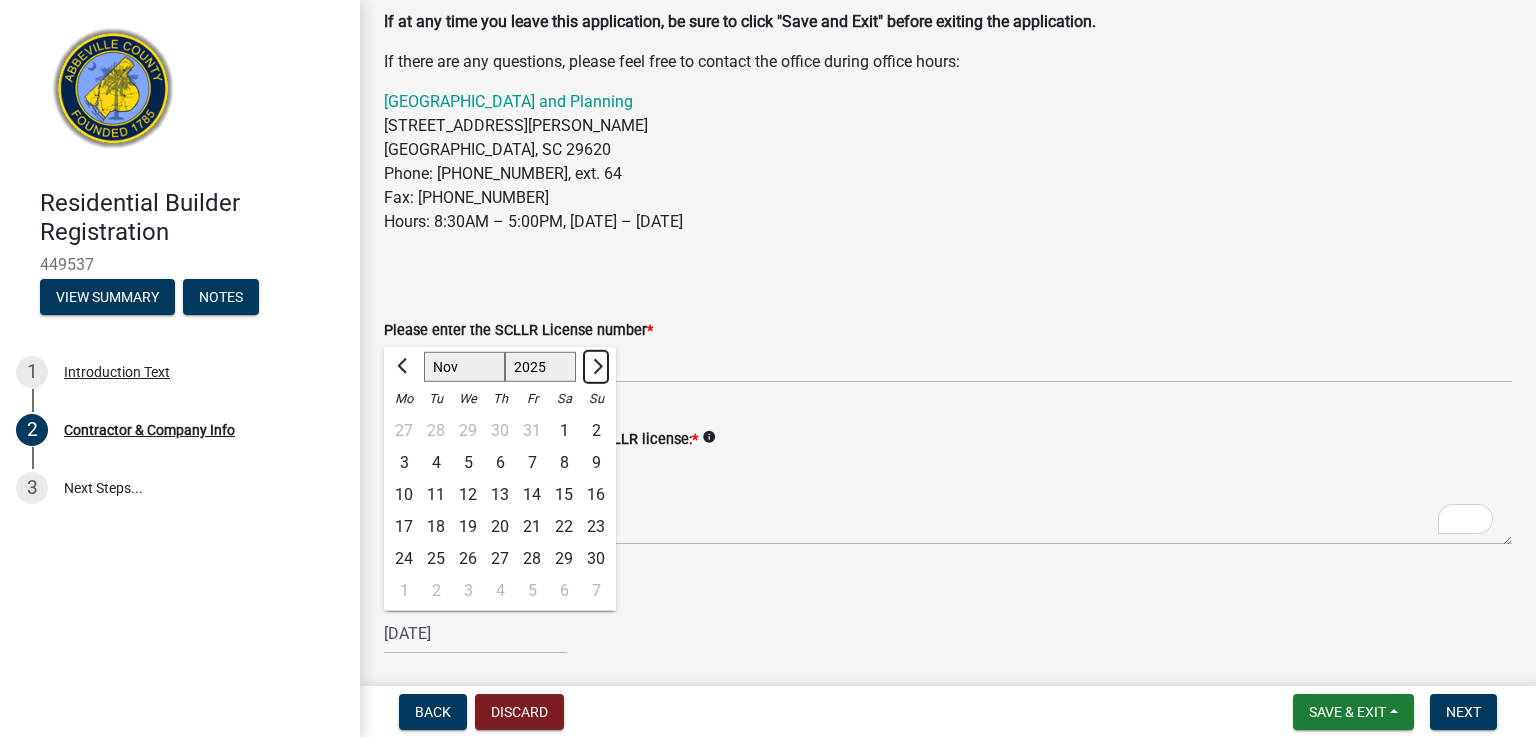 click 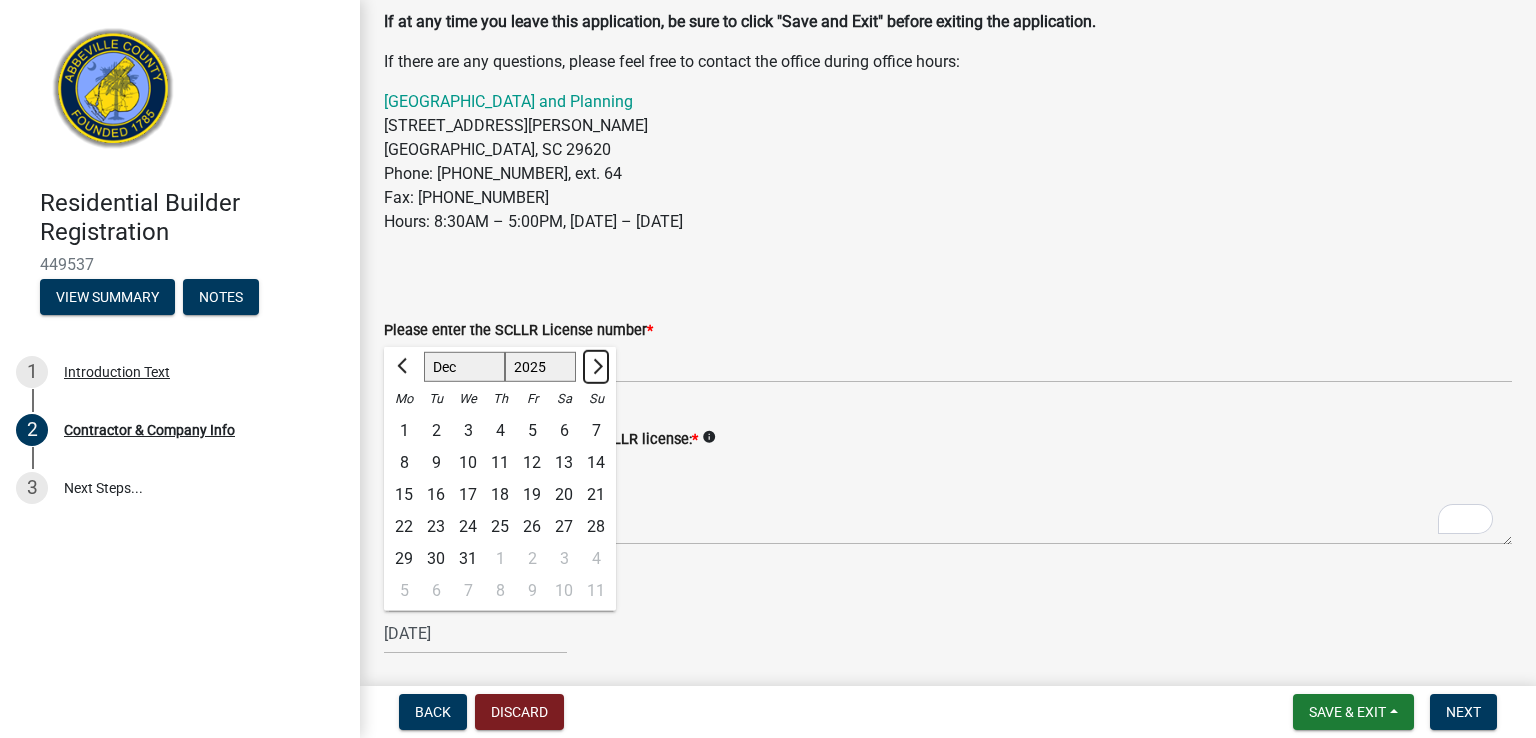 click 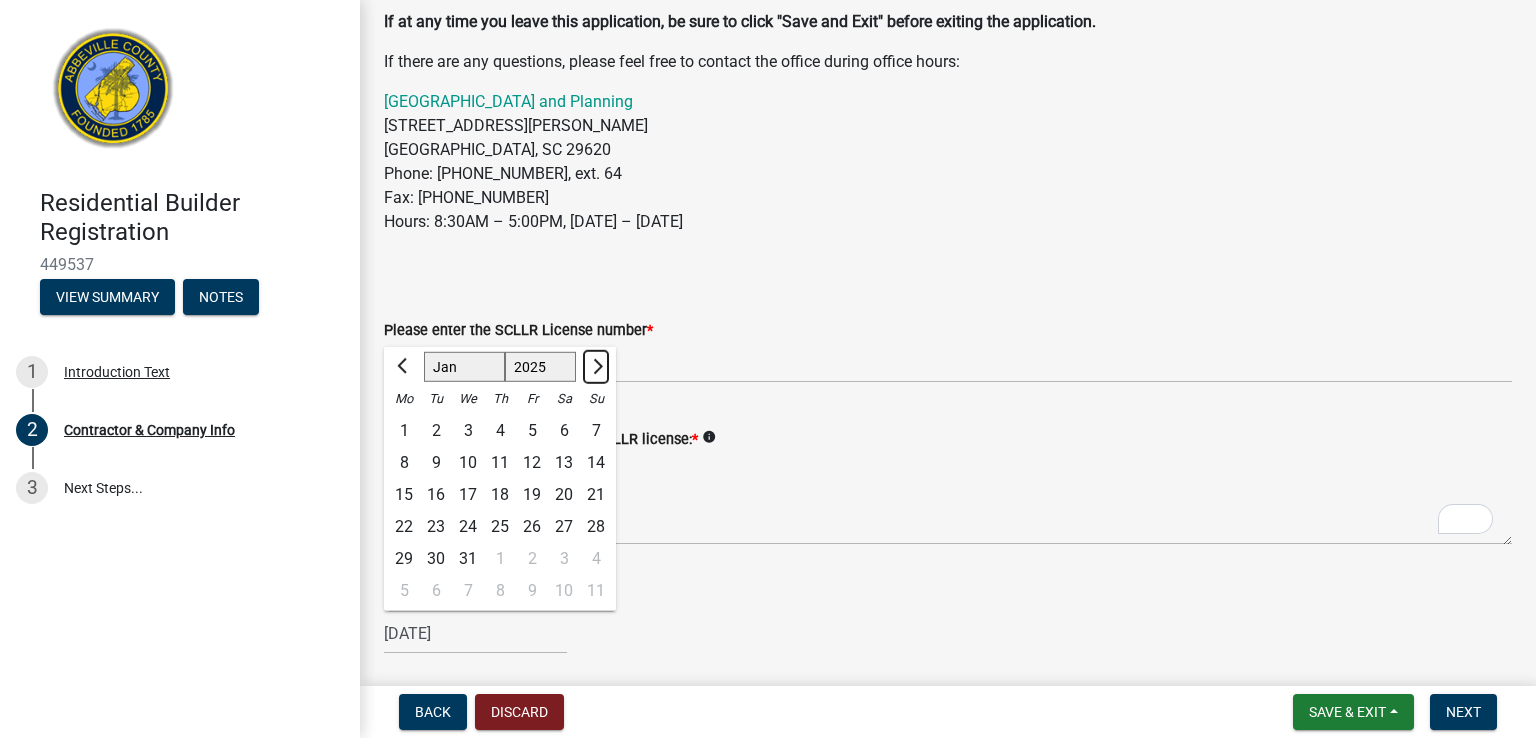 select on "2026" 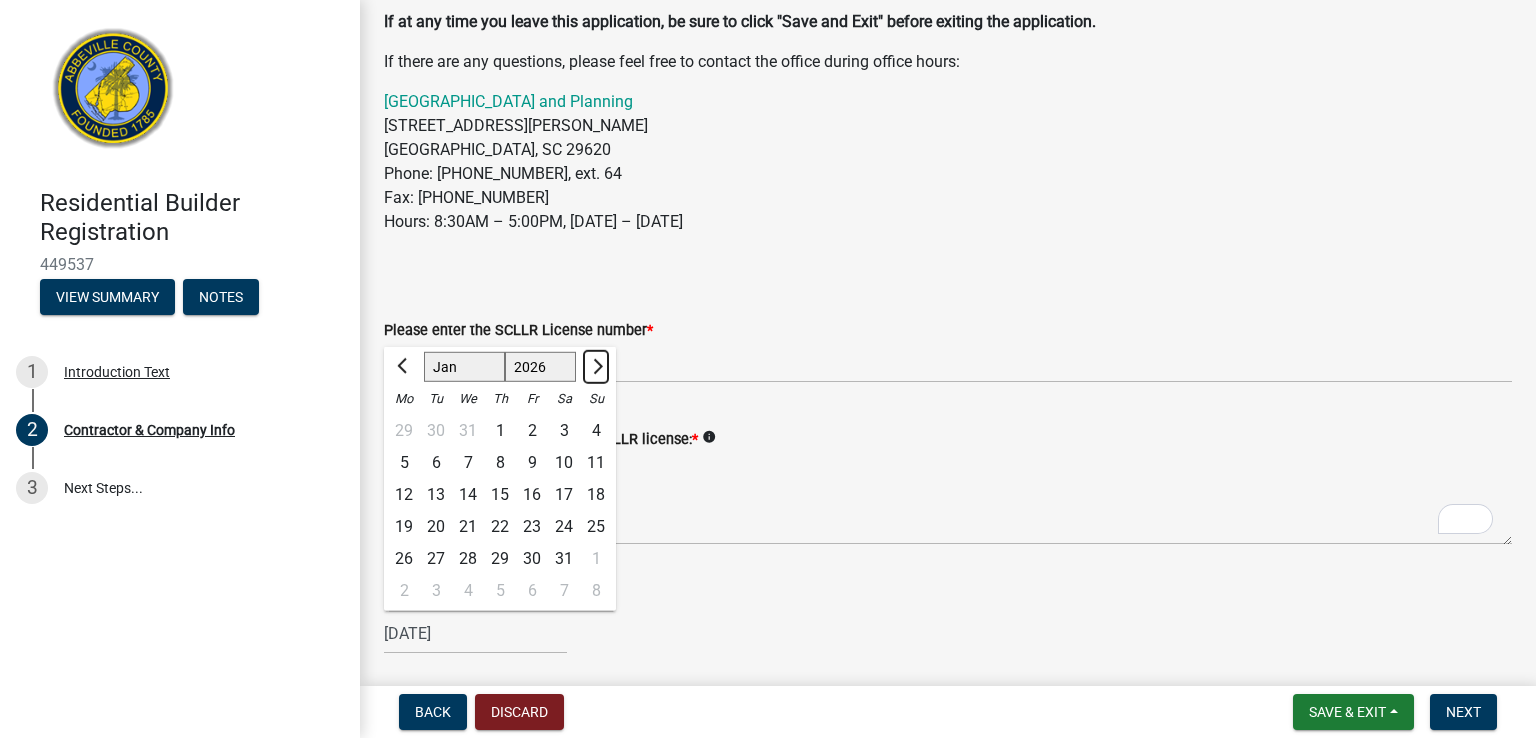 click 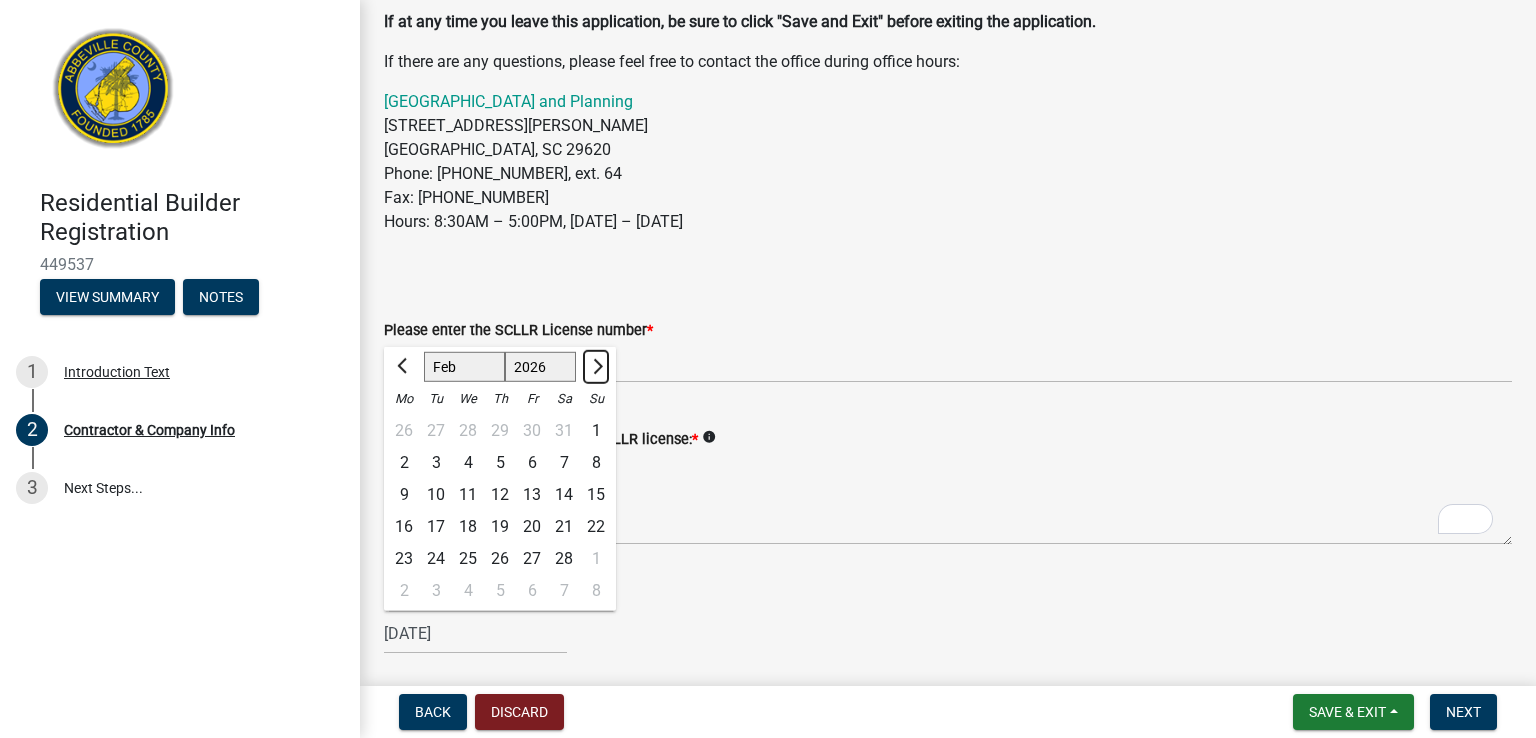 click 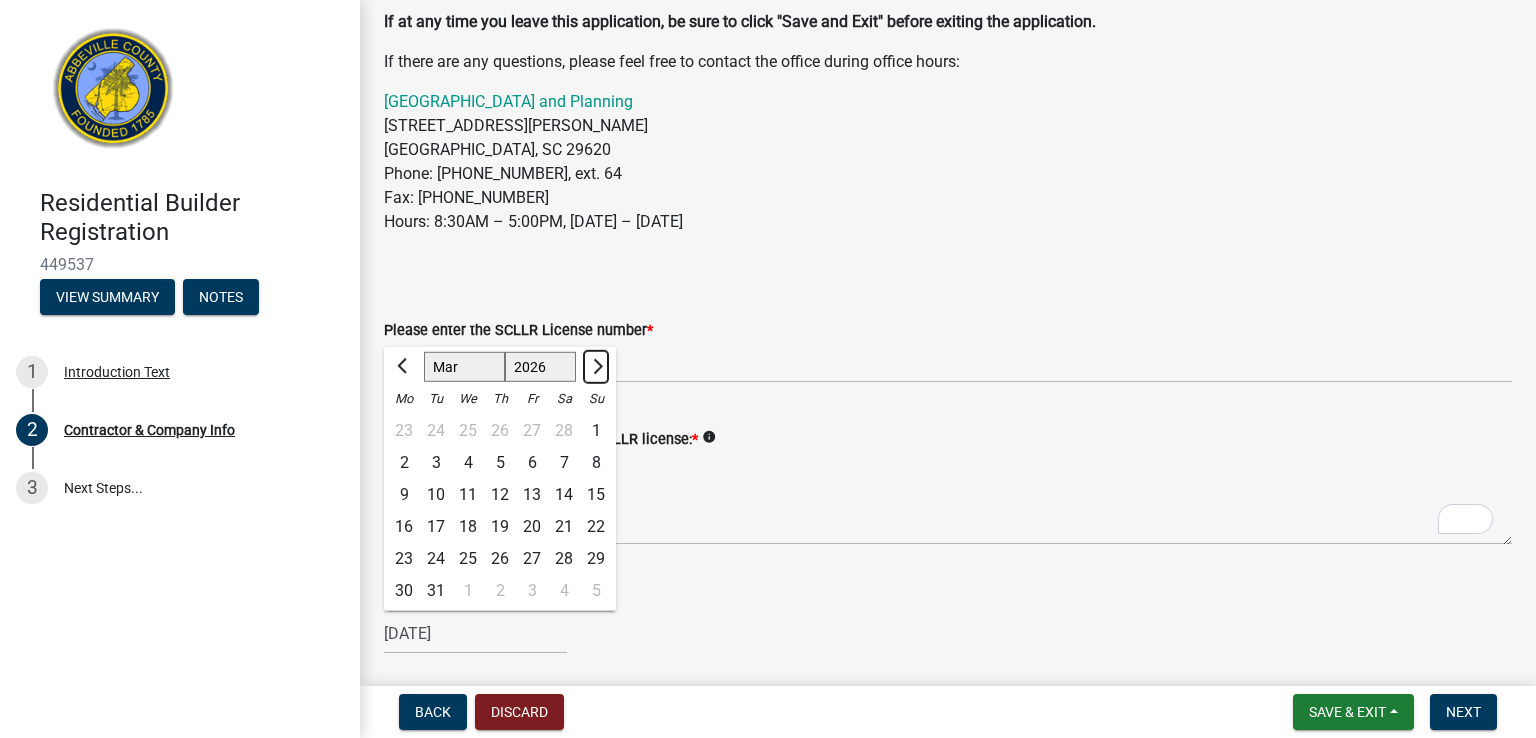 click 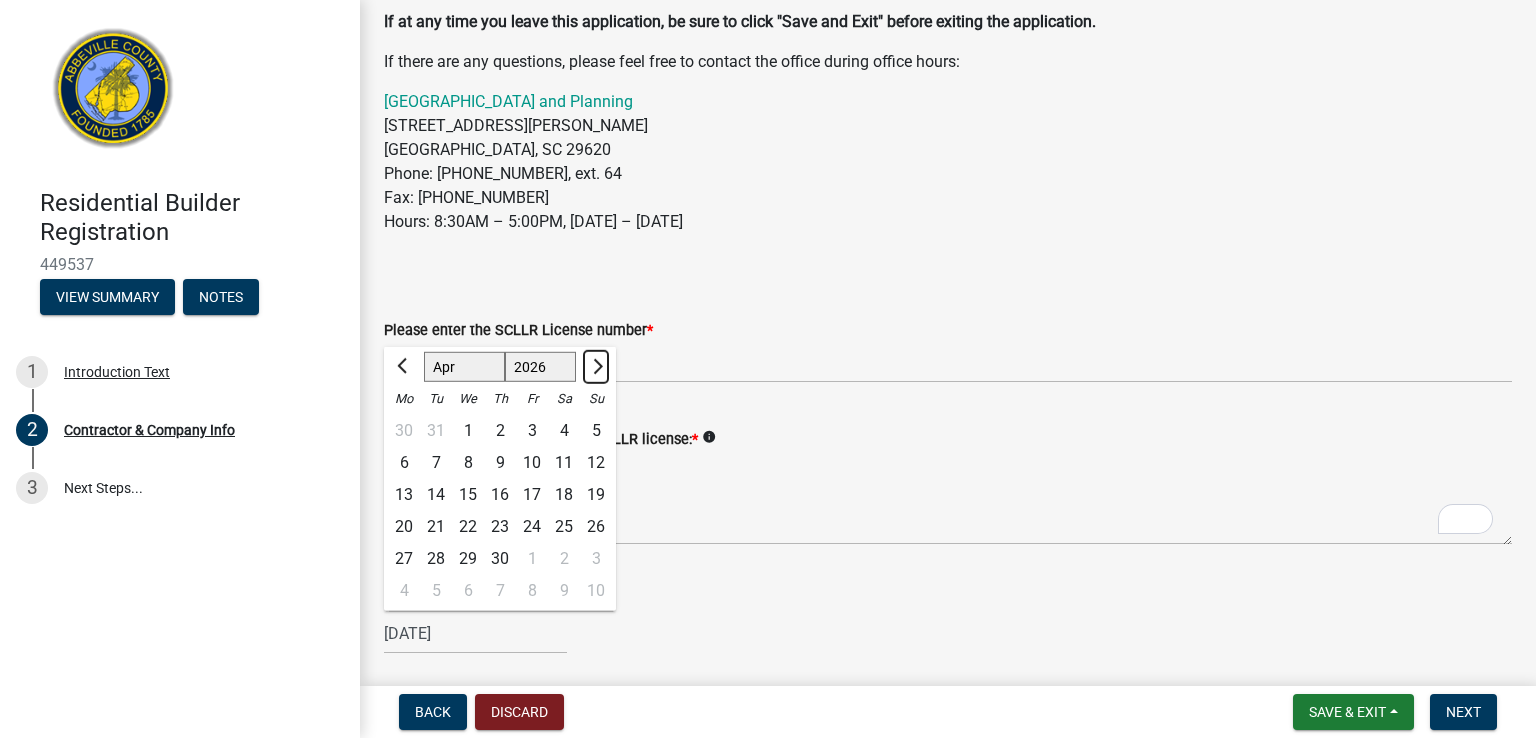 click 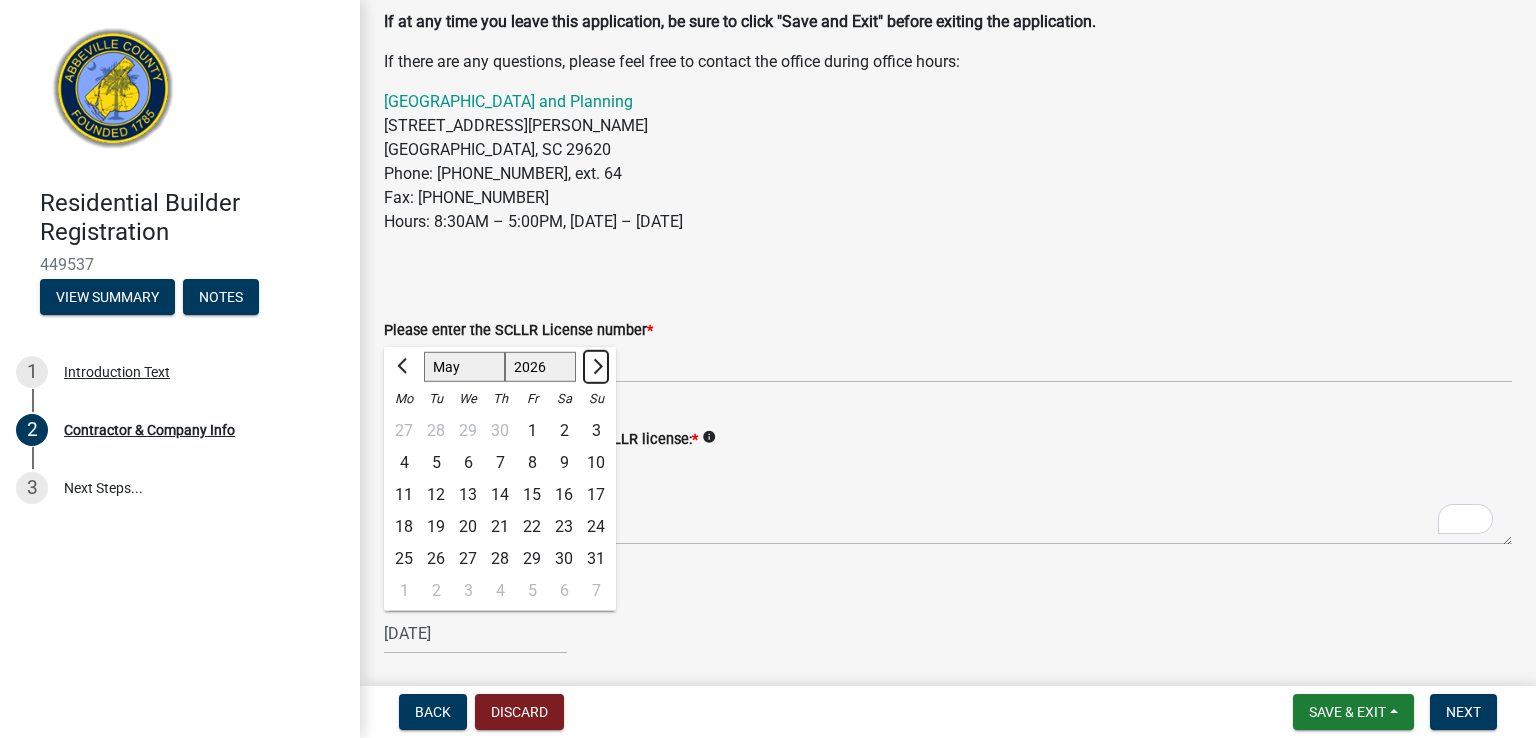click 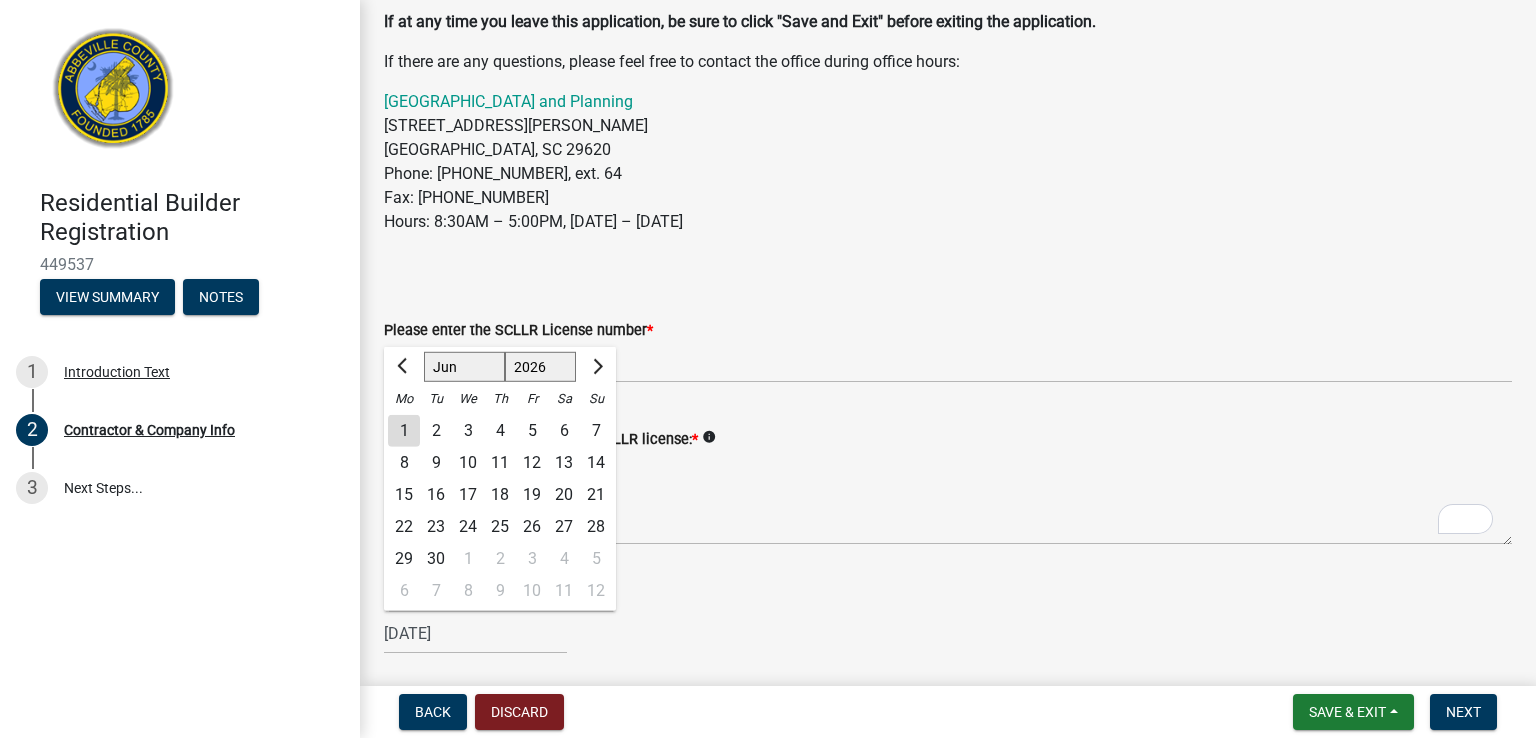 click on "30" 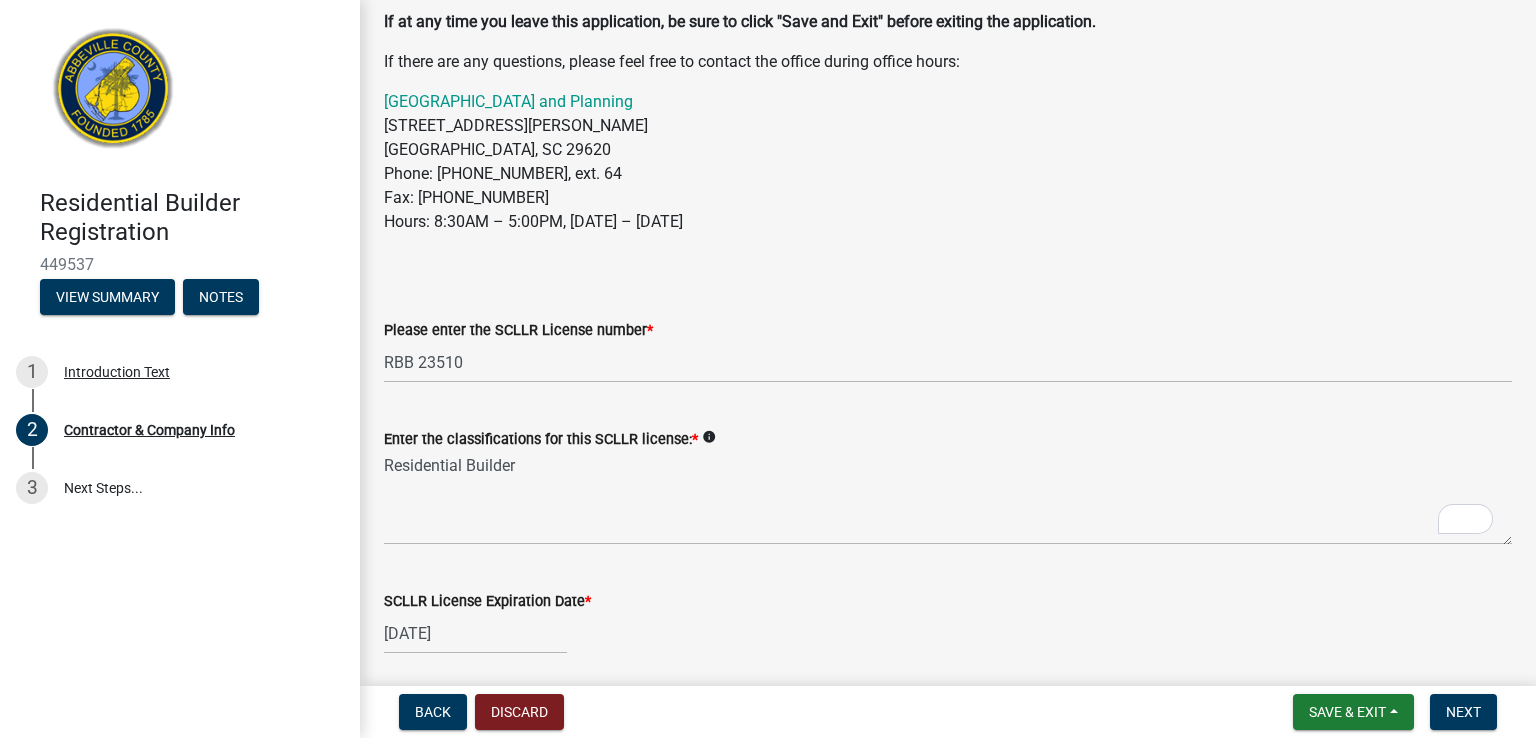 scroll, scrollTop: 296, scrollLeft: 0, axis: vertical 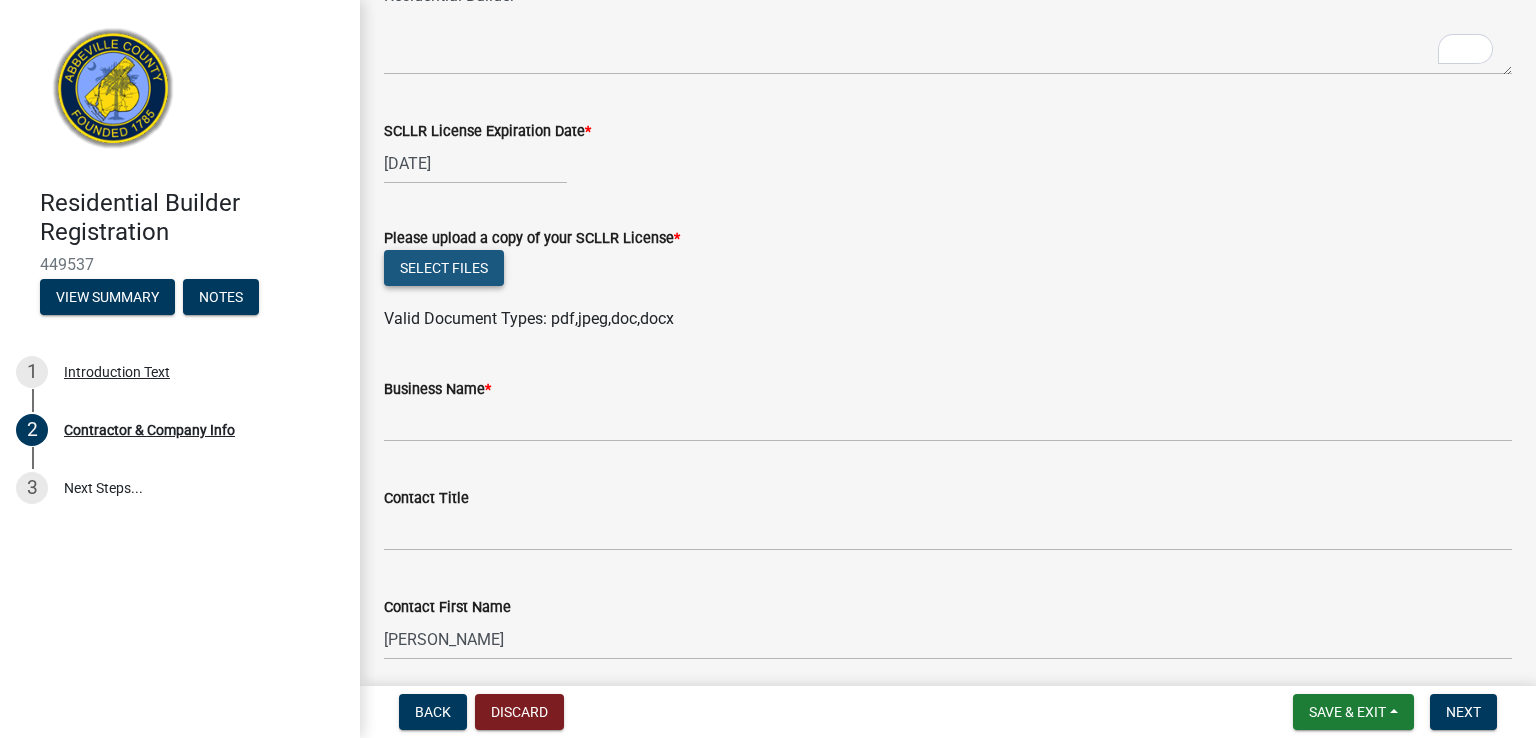 click on "Select files" 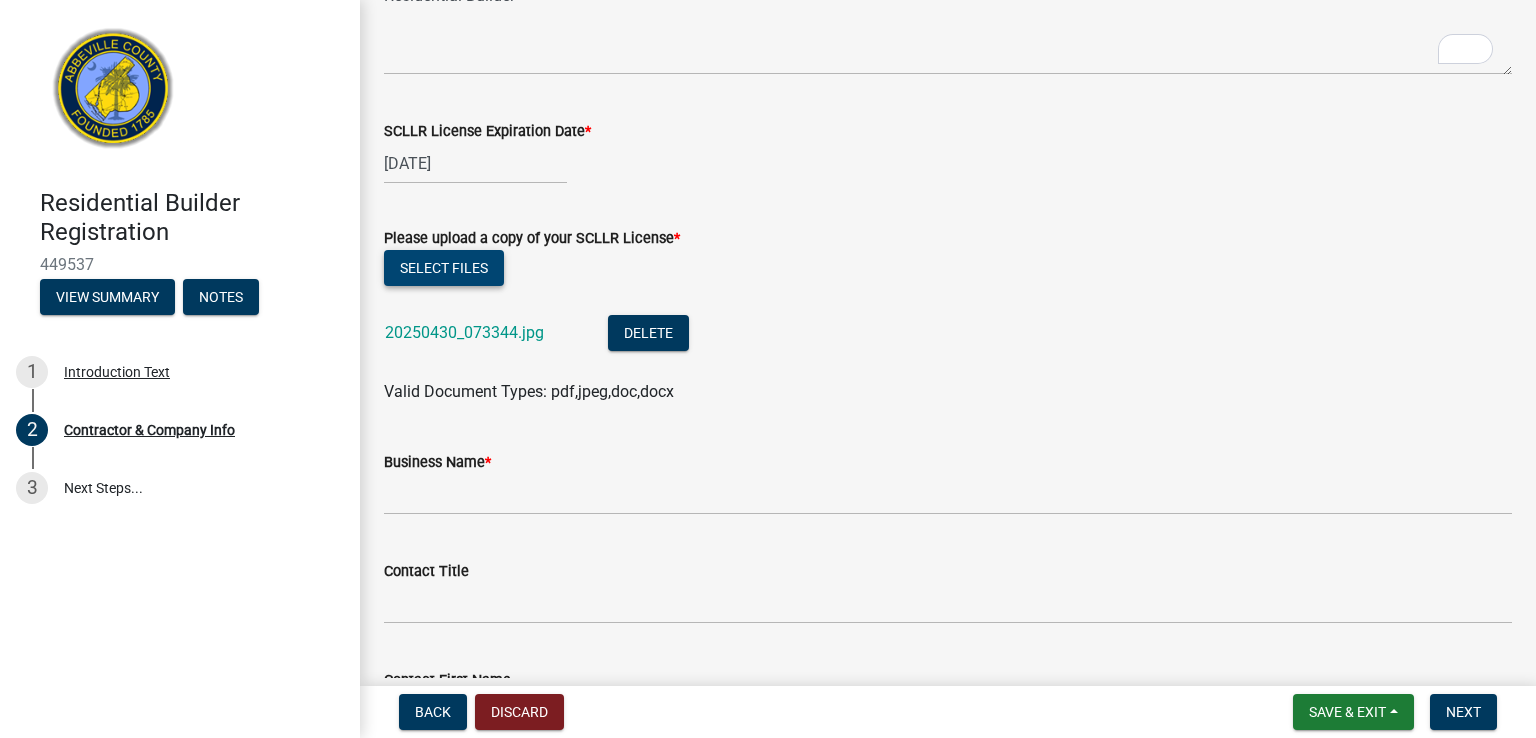 scroll, scrollTop: 680, scrollLeft: 0, axis: vertical 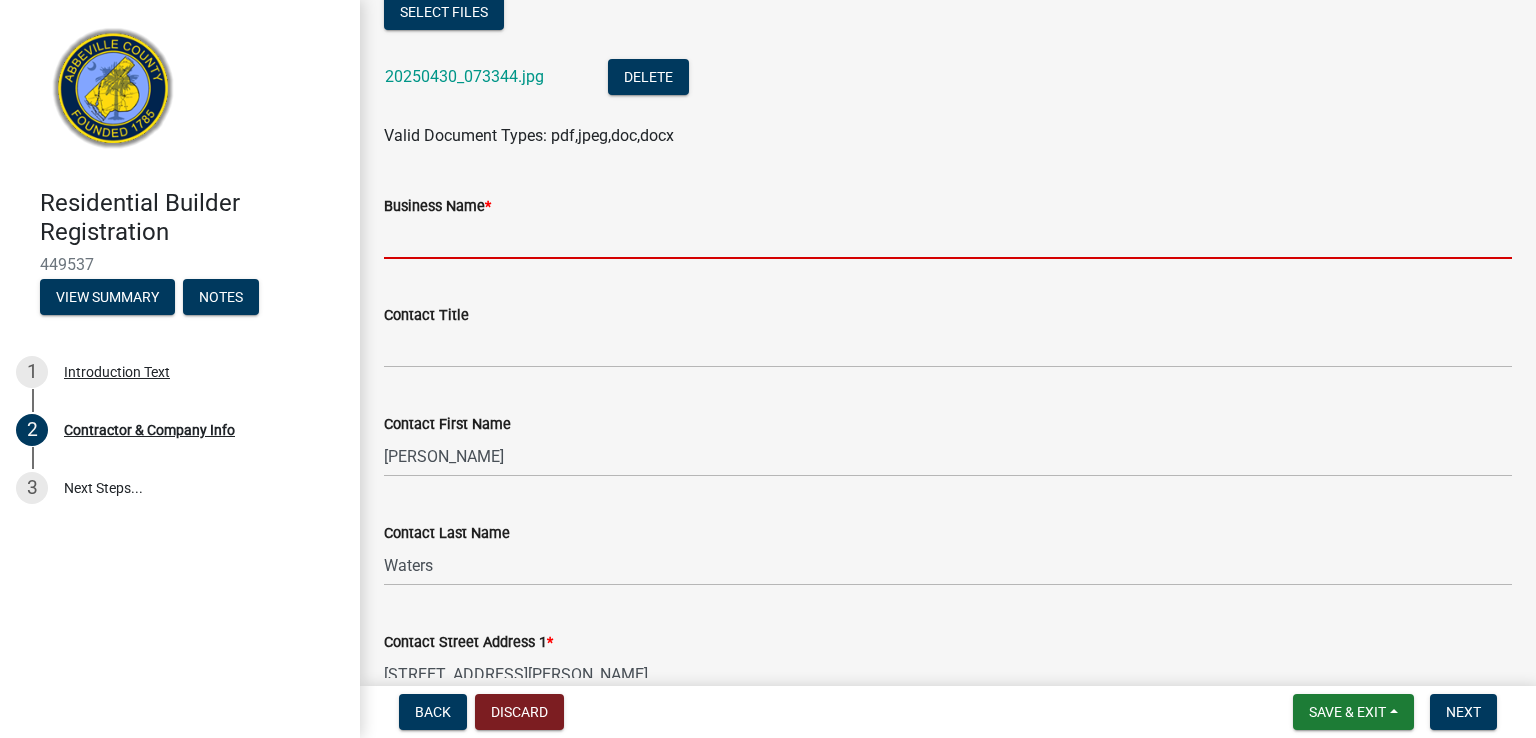 click on "Business Name  *" at bounding box center (948, 238) 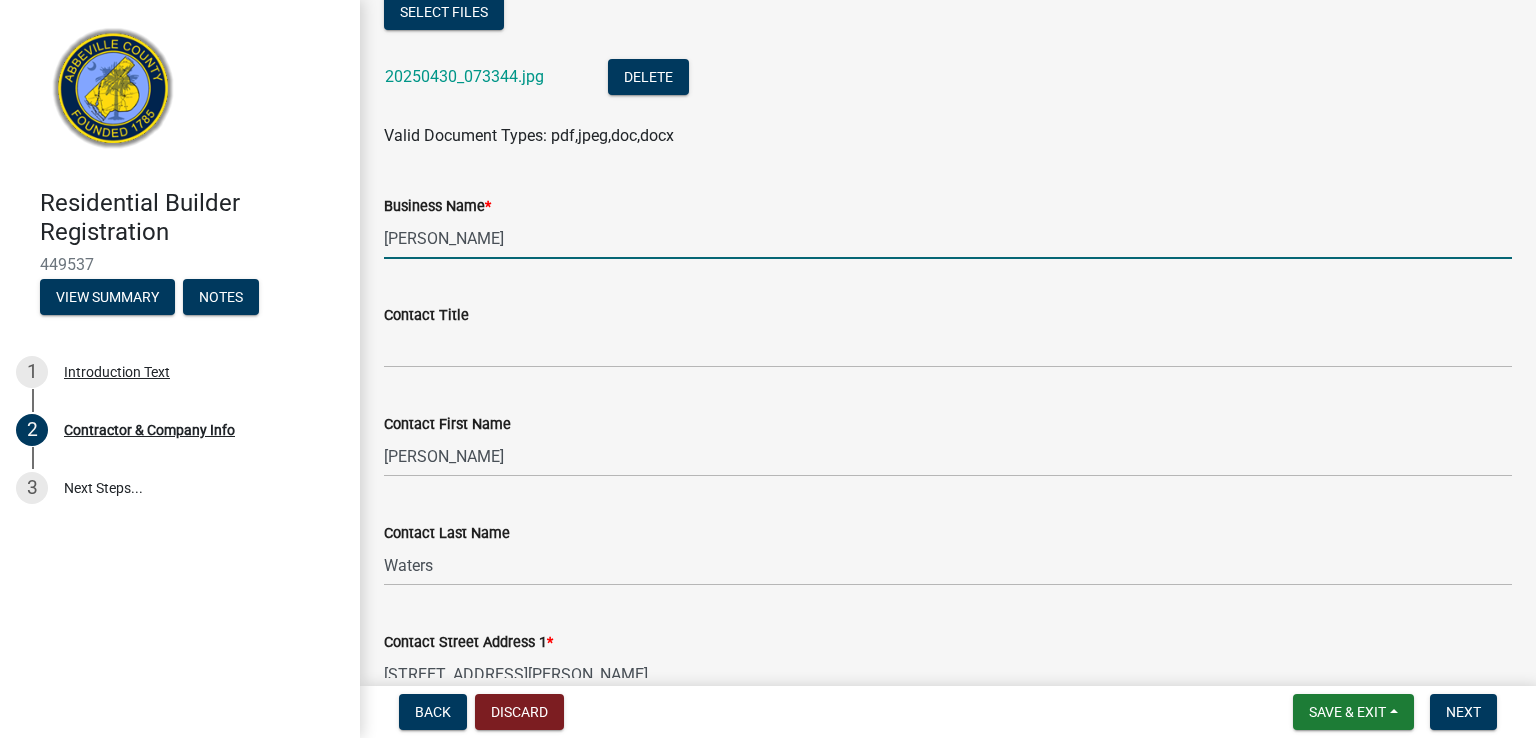 type on "[PERSON_NAME]" 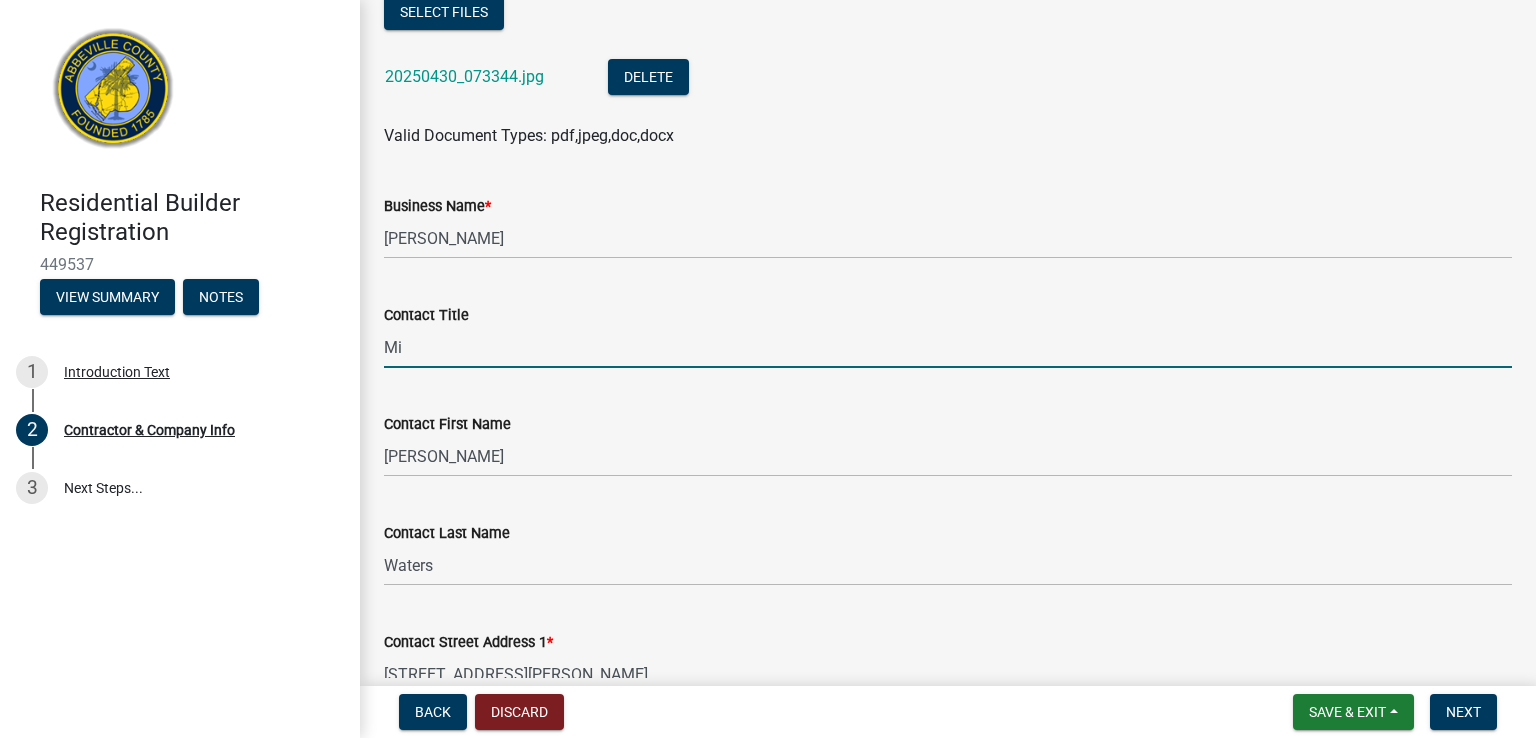 type on "M" 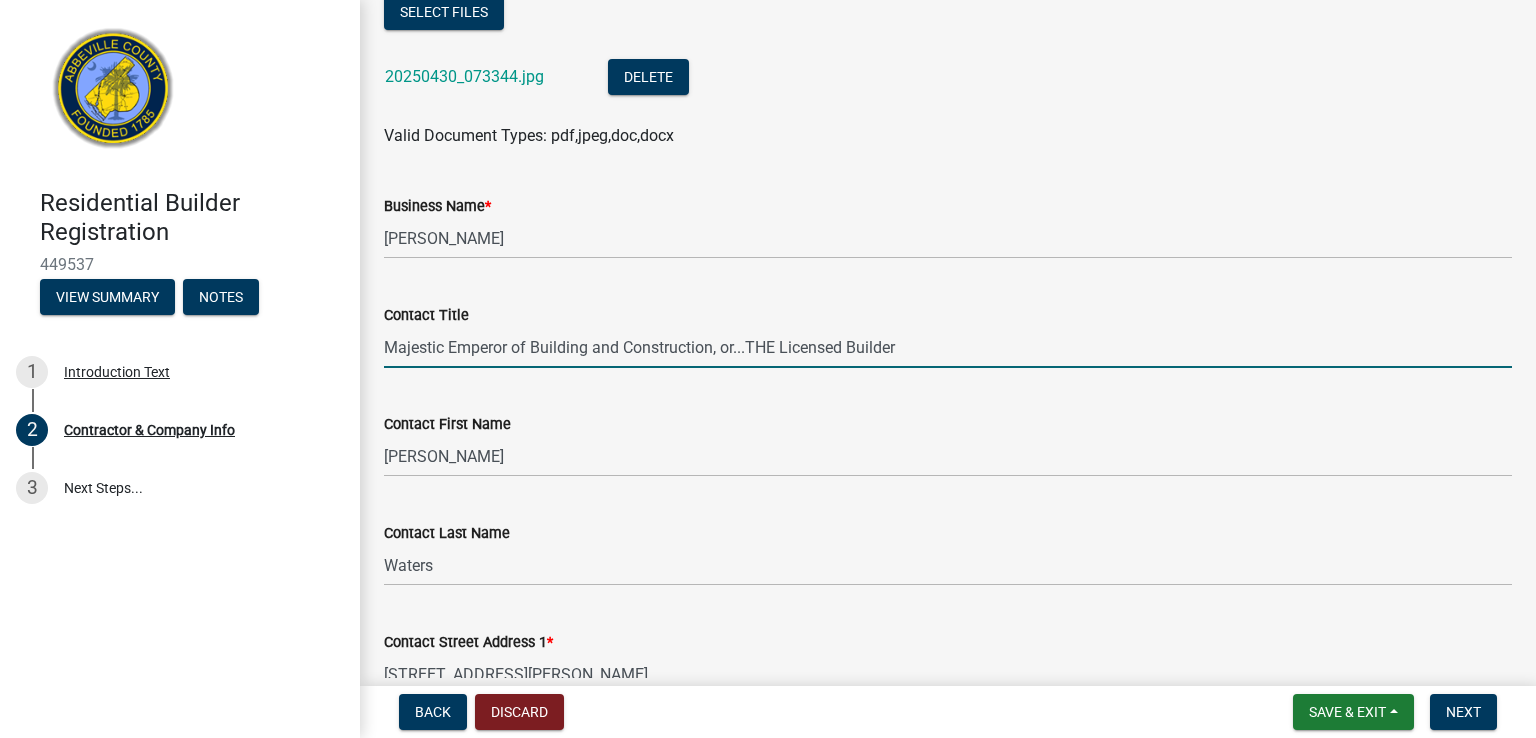 scroll, scrollTop: 1006, scrollLeft: 0, axis: vertical 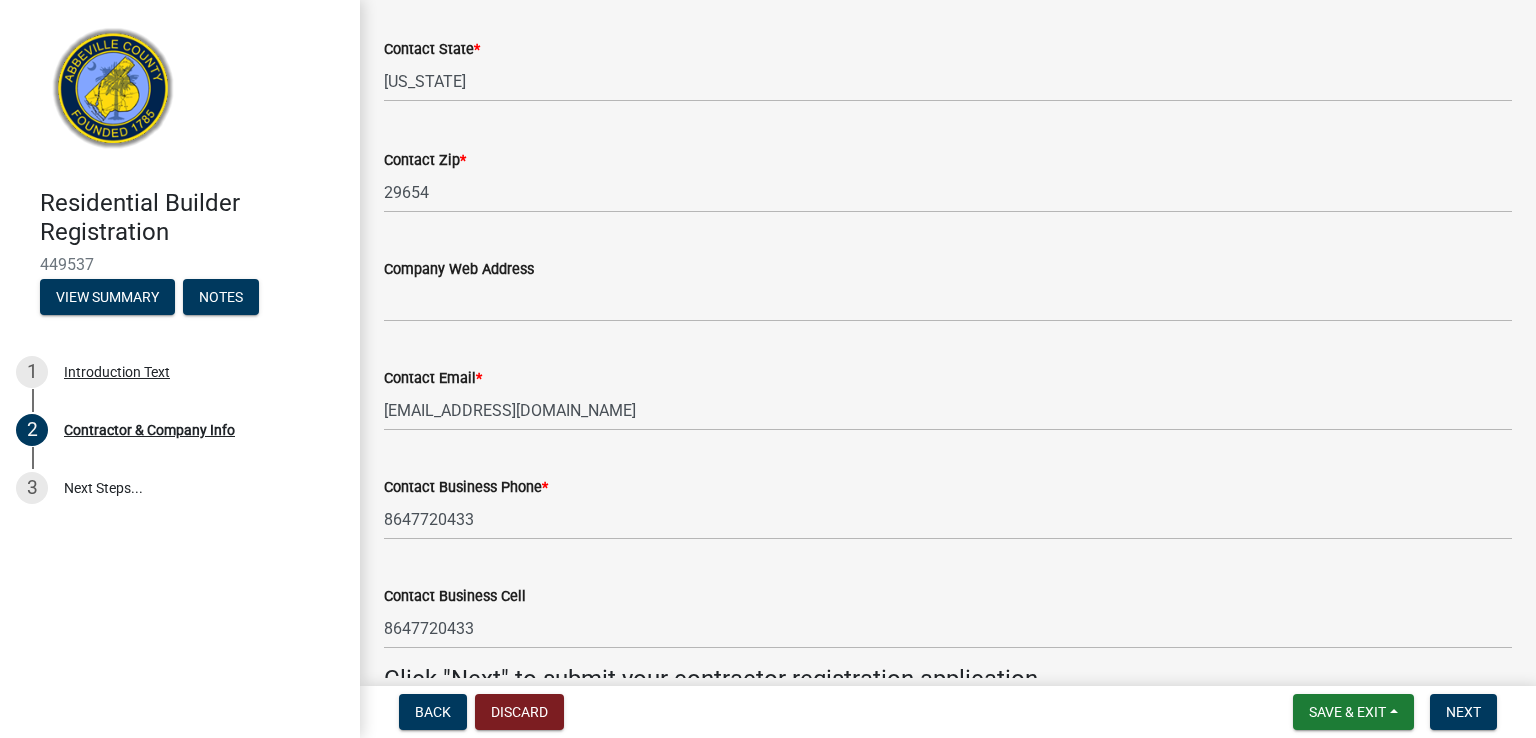 type on "Majestic Emperor of Building and Construction, or...THE Licensed Builder (Boy, do I hope you have a sense of humor.)" 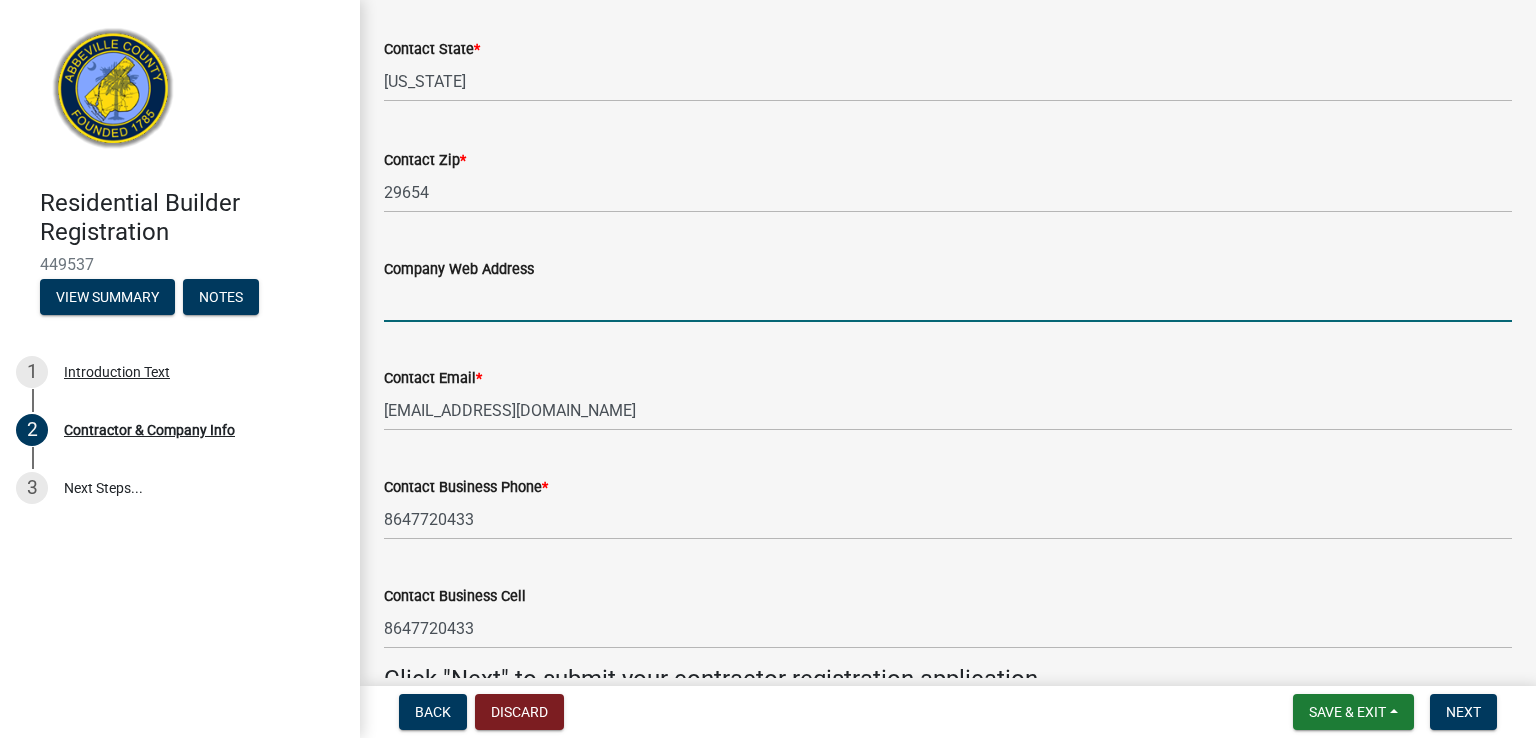 click on "Company Web Address" at bounding box center [948, 301] 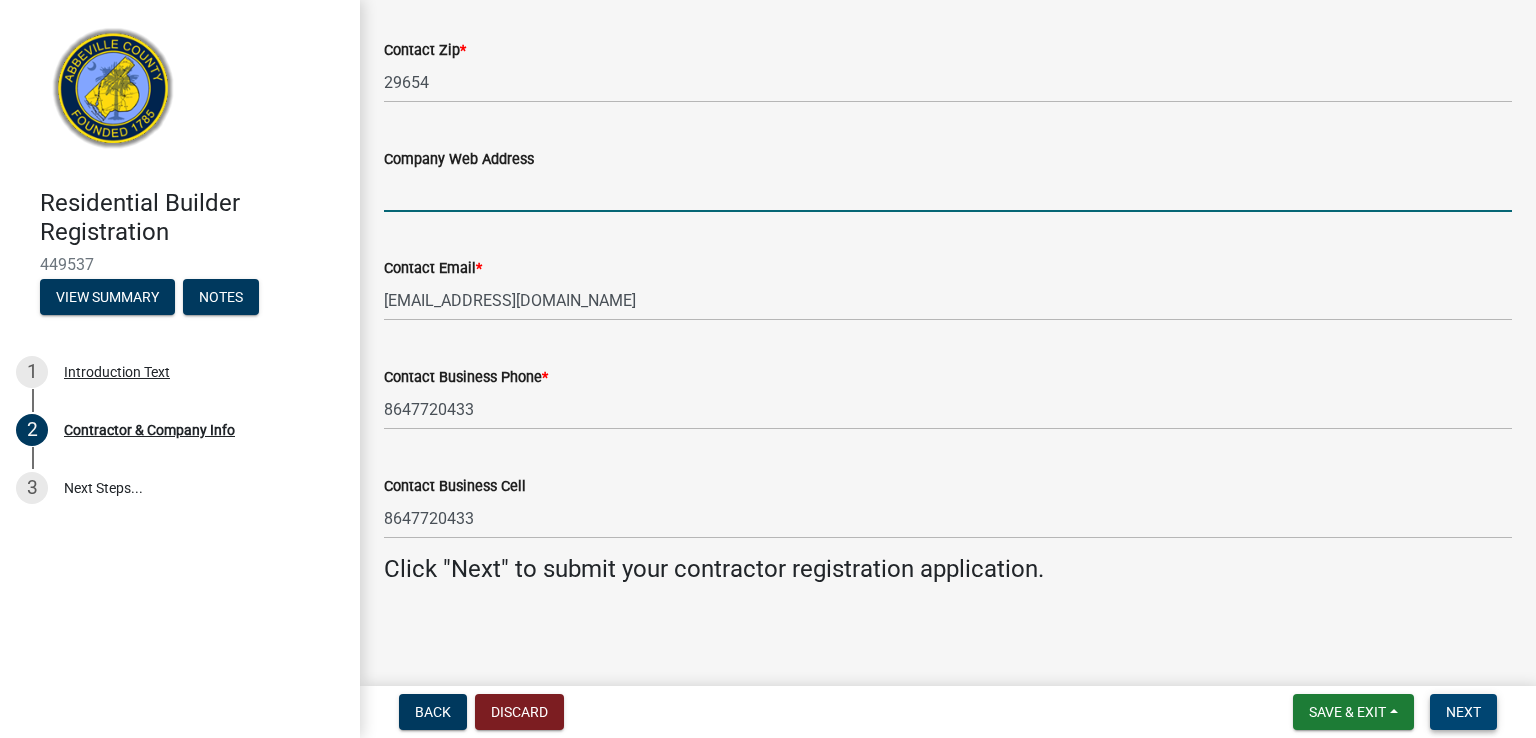 click on "Next" at bounding box center [1463, 712] 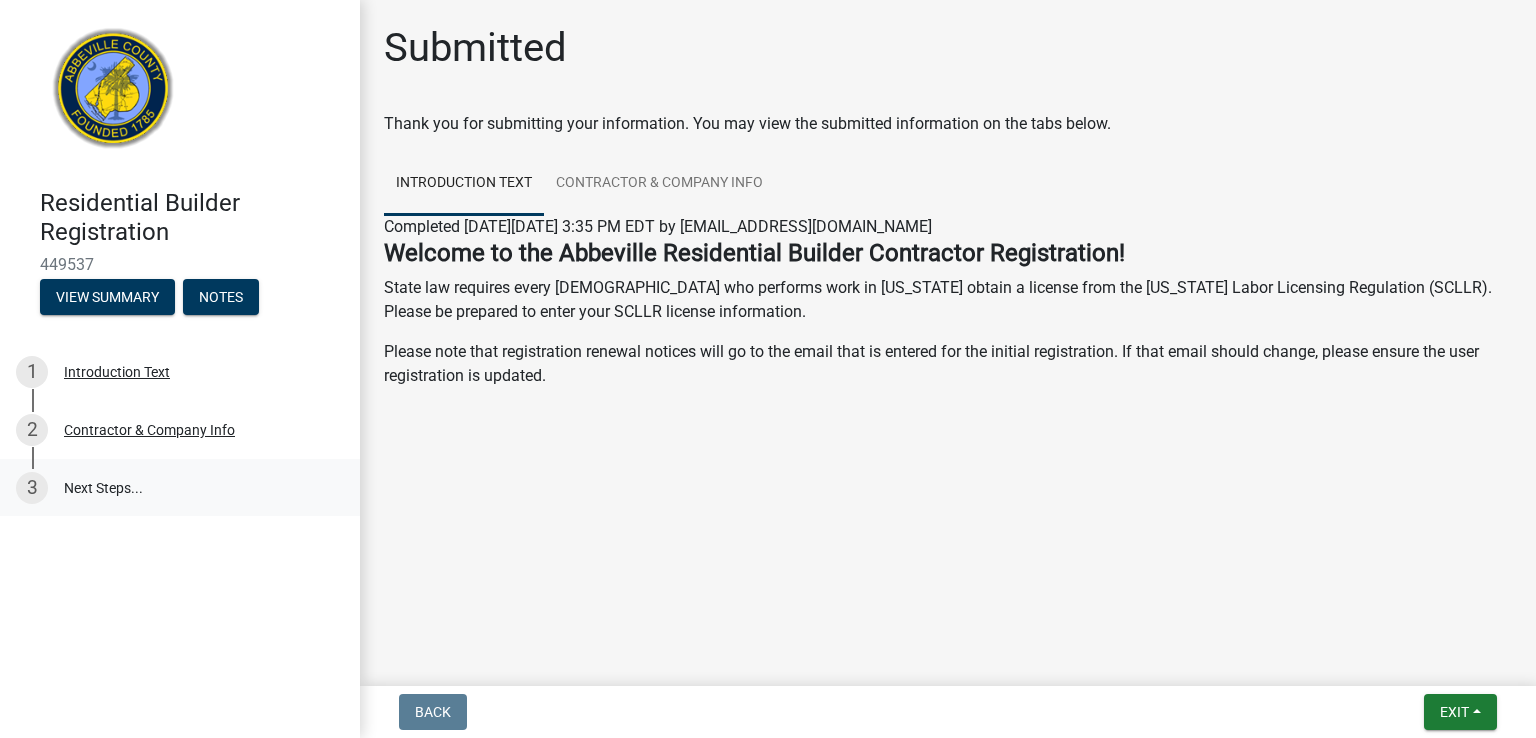 click on "3   Next Steps..." at bounding box center [180, 488] 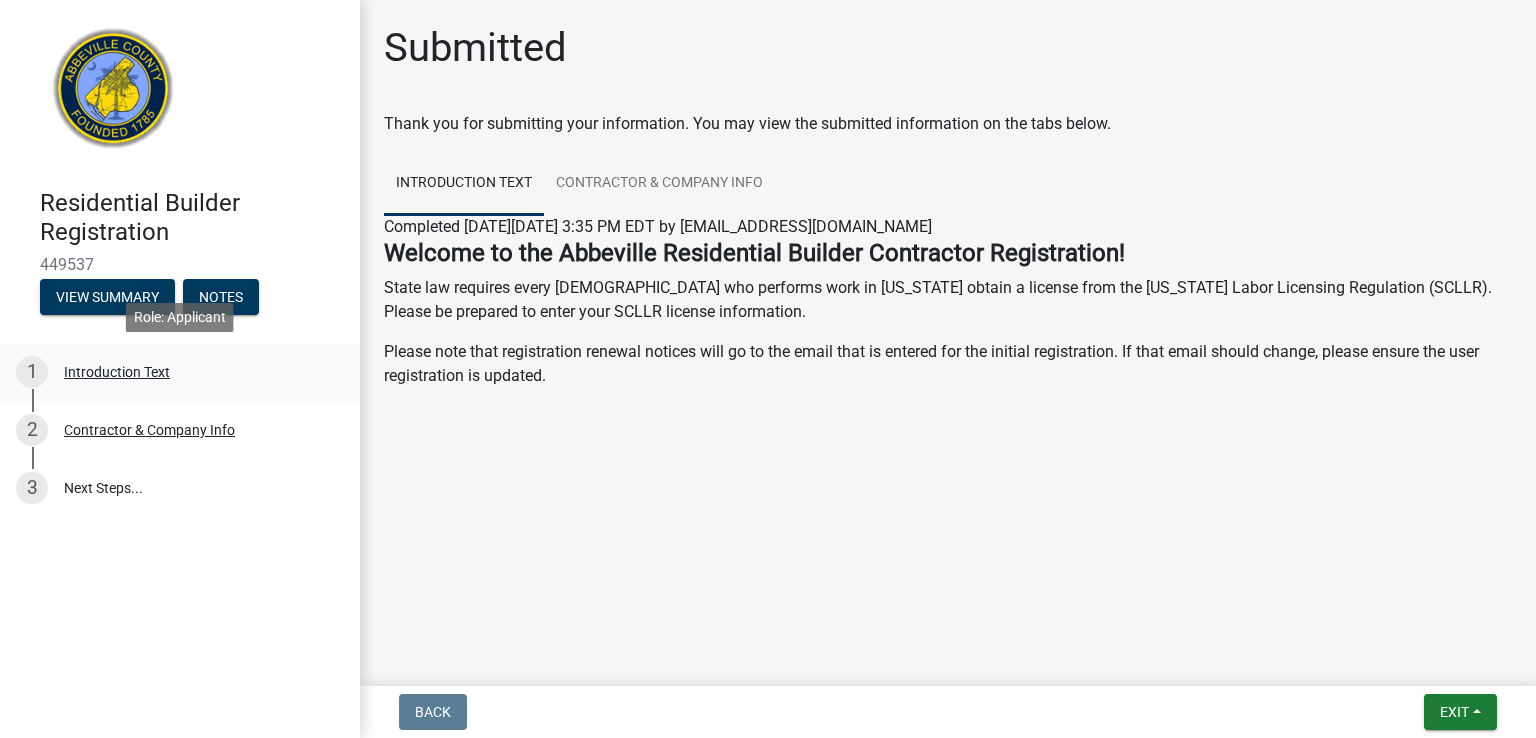 click on "Introduction Text" at bounding box center (117, 372) 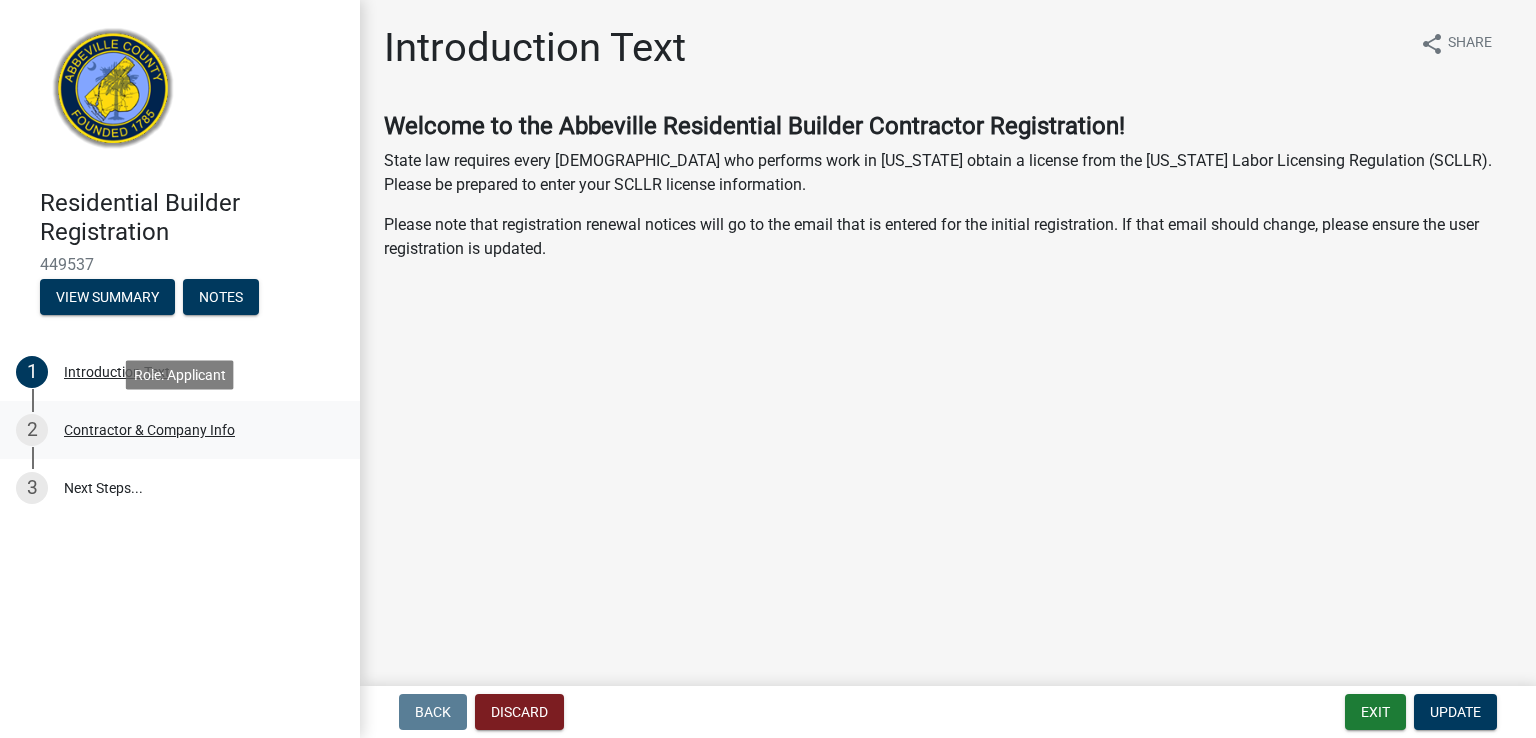 click on "Contractor & Company Info" at bounding box center [149, 430] 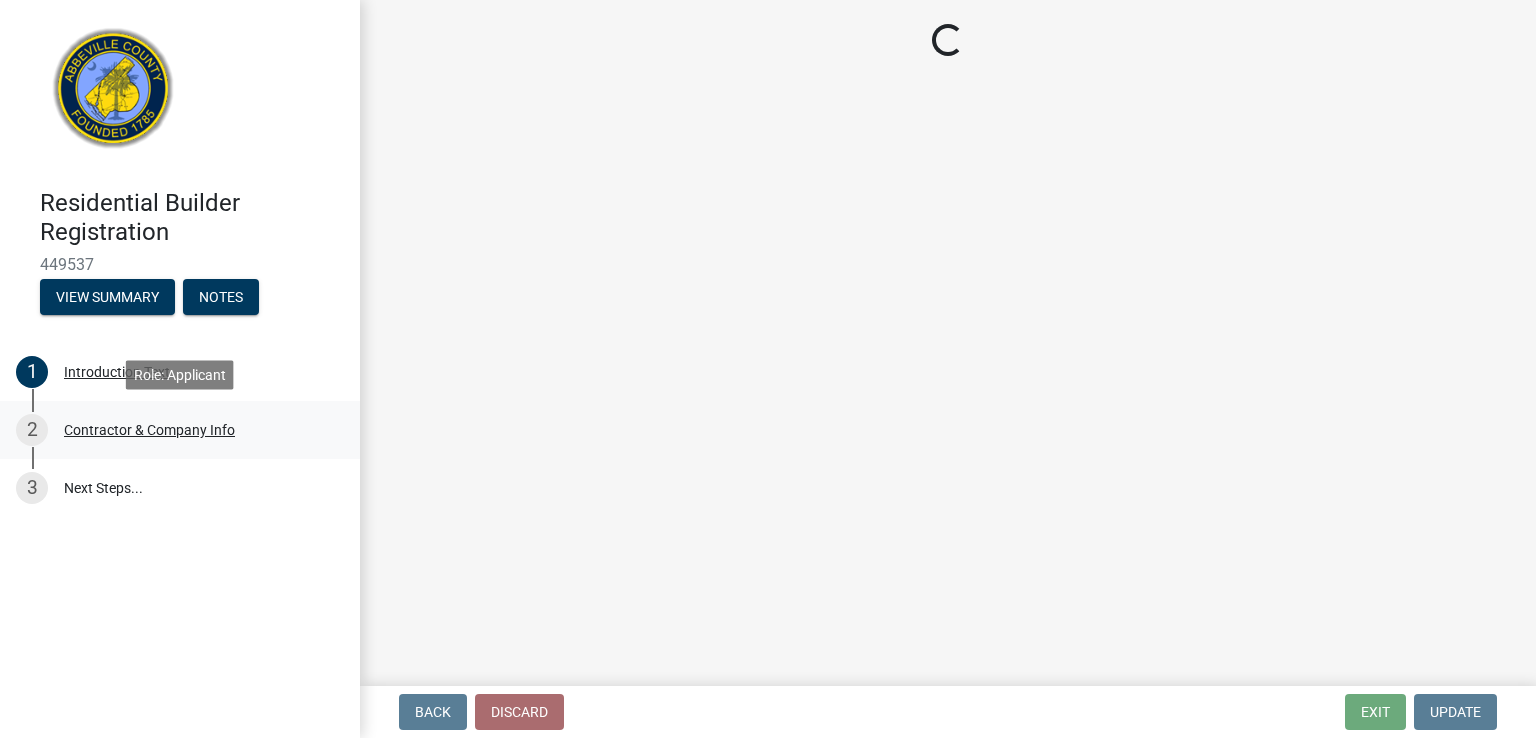 select on "SC" 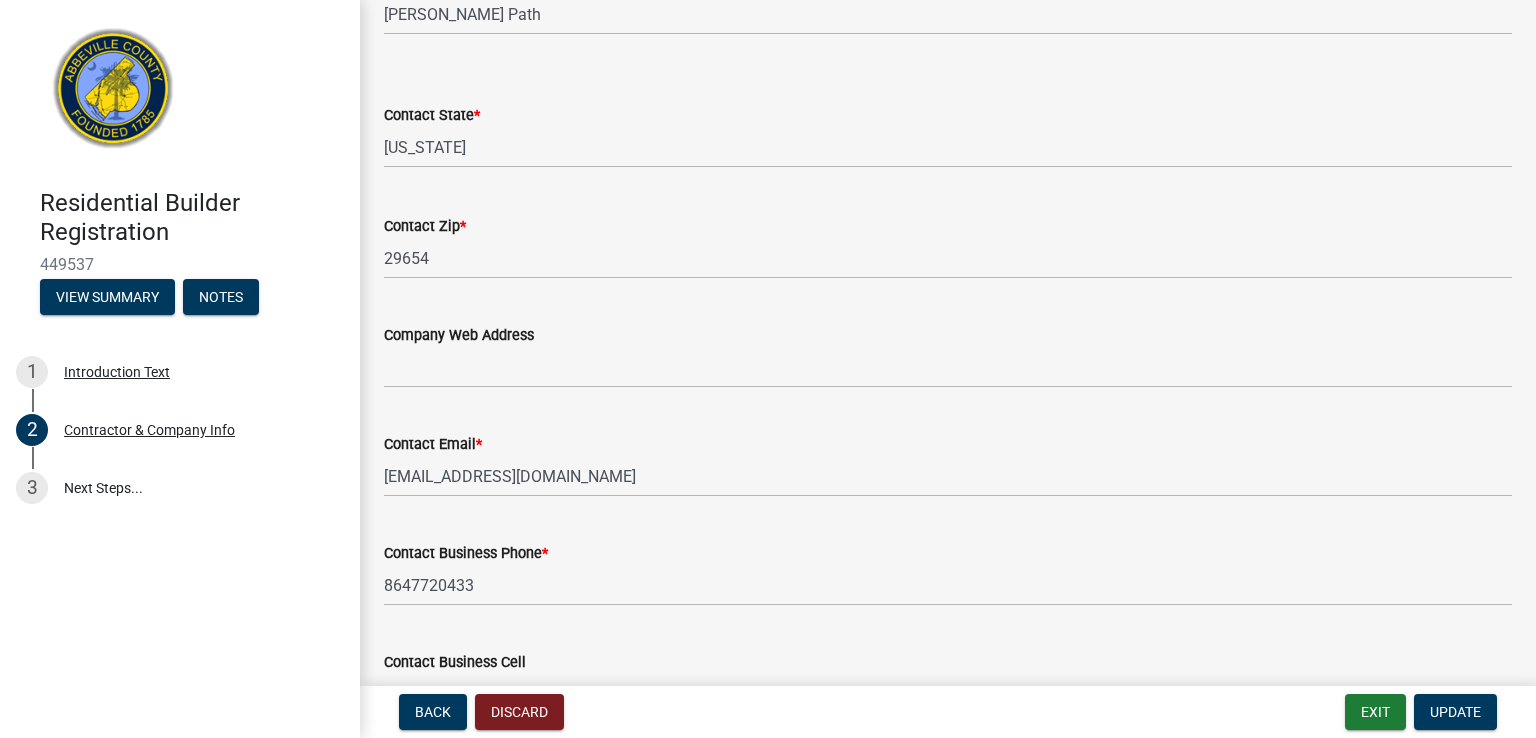 scroll, scrollTop: 1994, scrollLeft: 0, axis: vertical 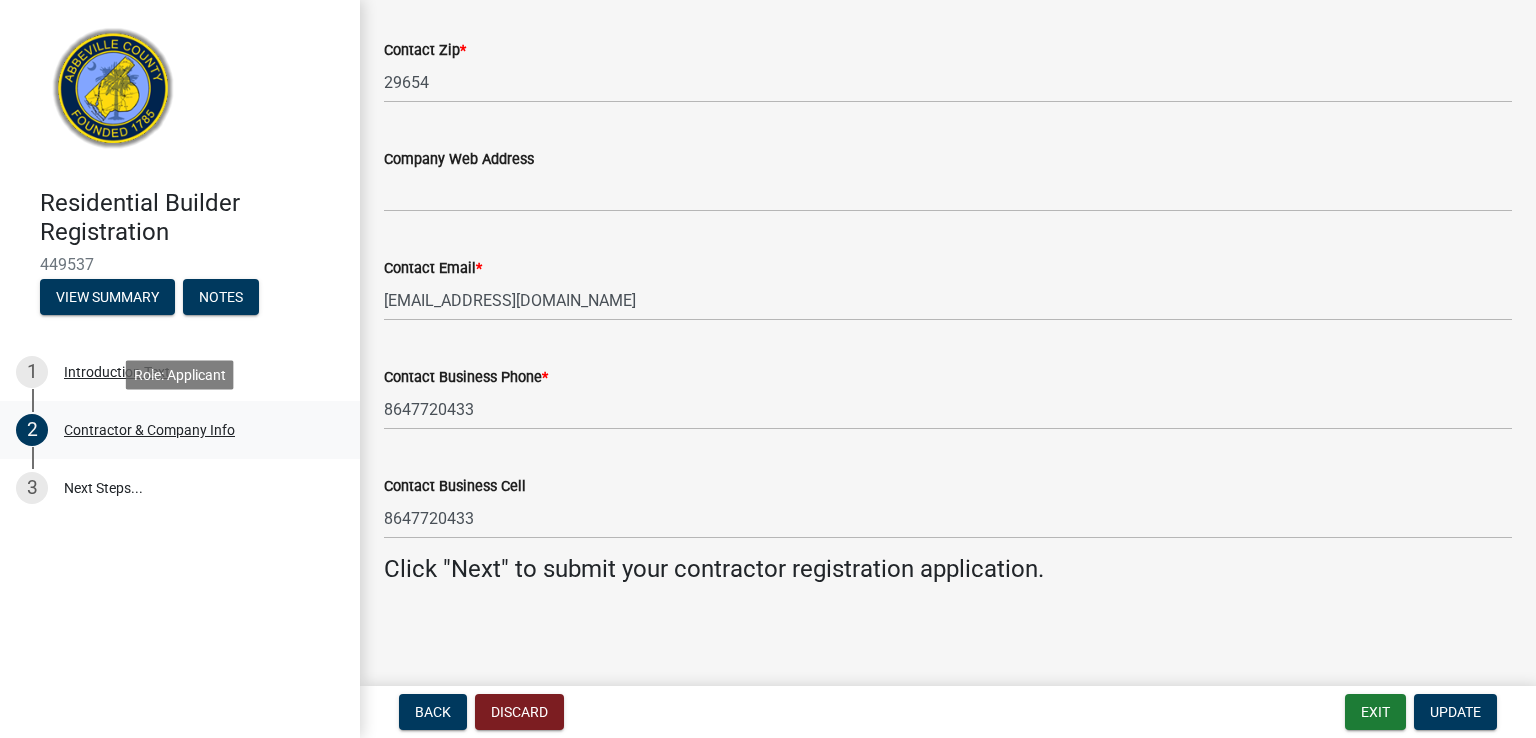click on "2     Contractor & Company Info" at bounding box center (172, 430) 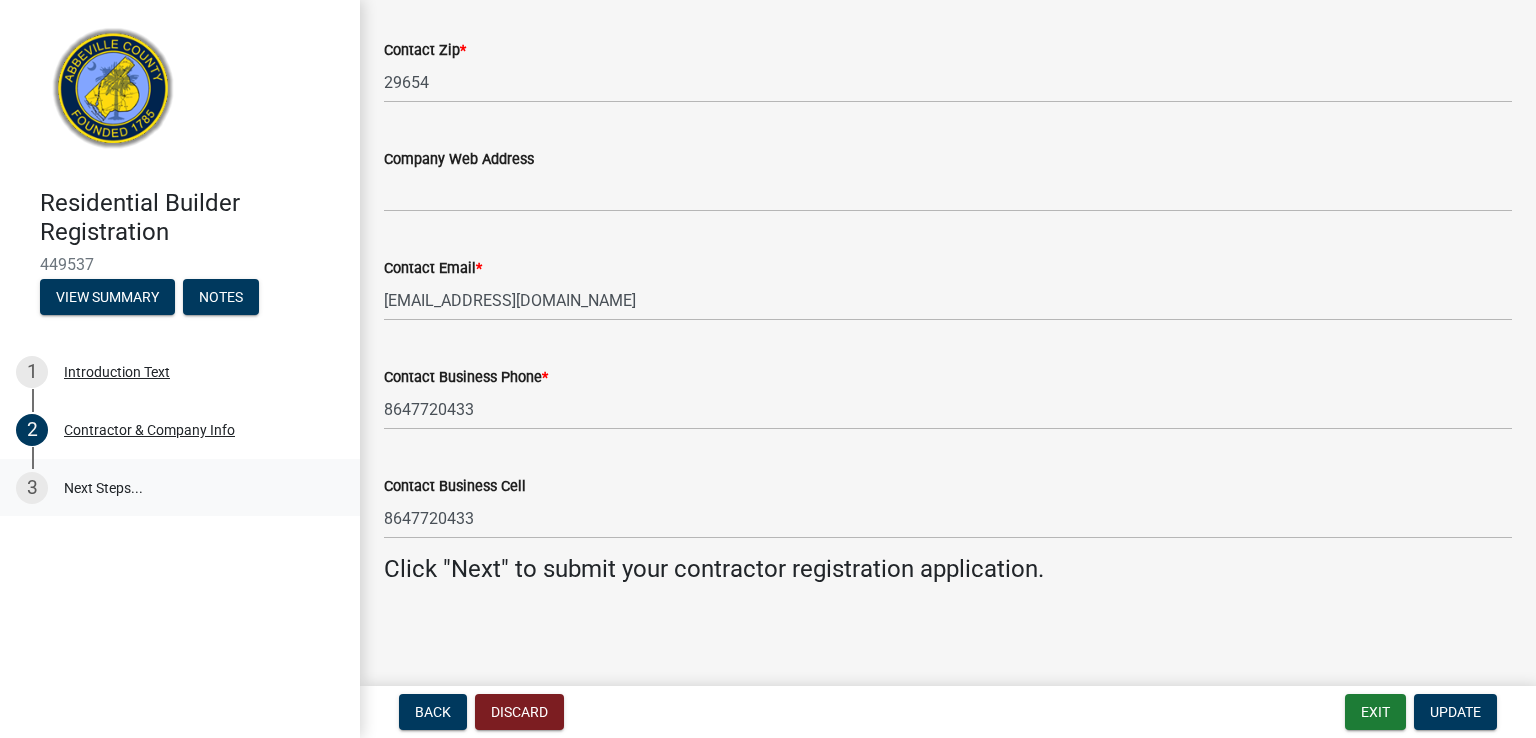 click on "3   Next Steps..." at bounding box center [180, 488] 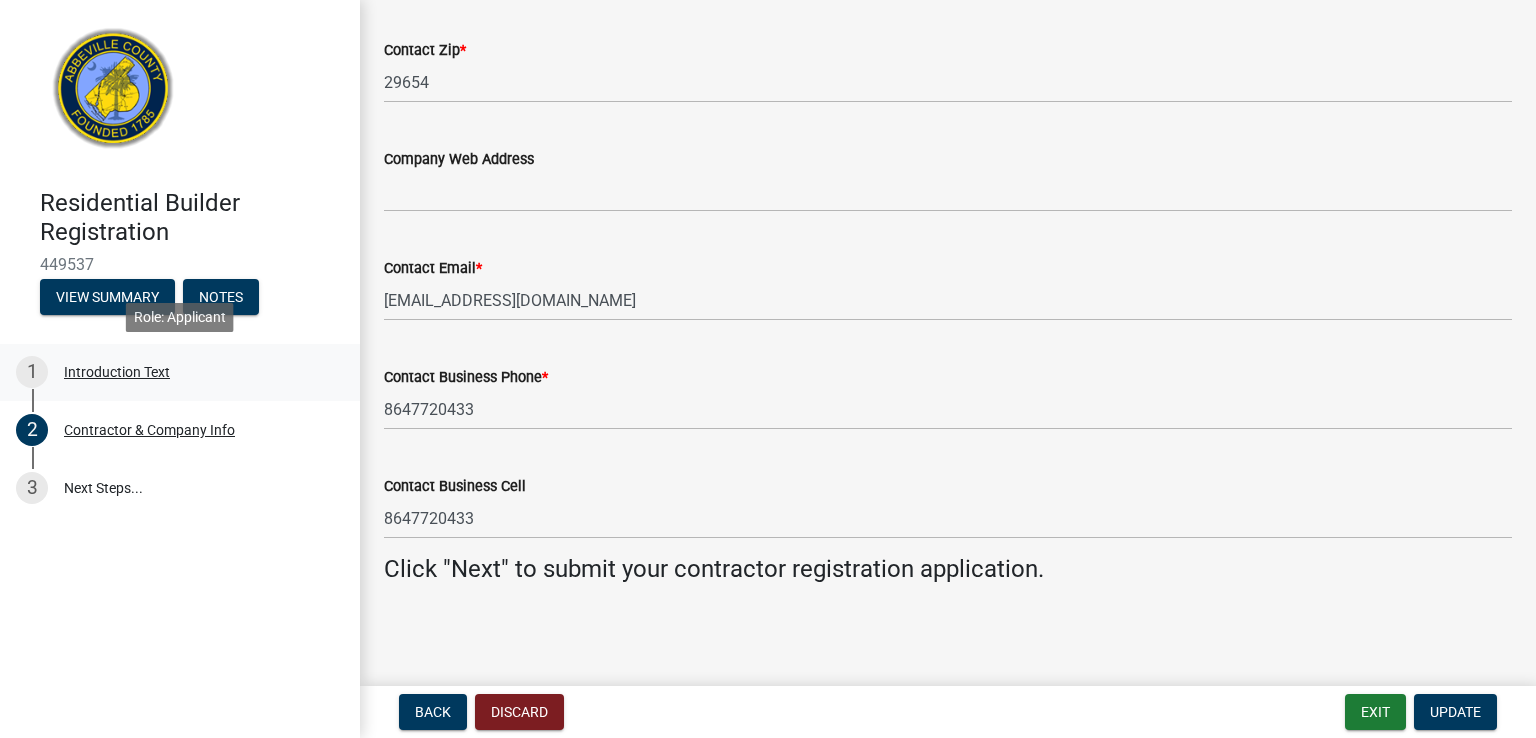 click on "Introduction Text" at bounding box center [117, 372] 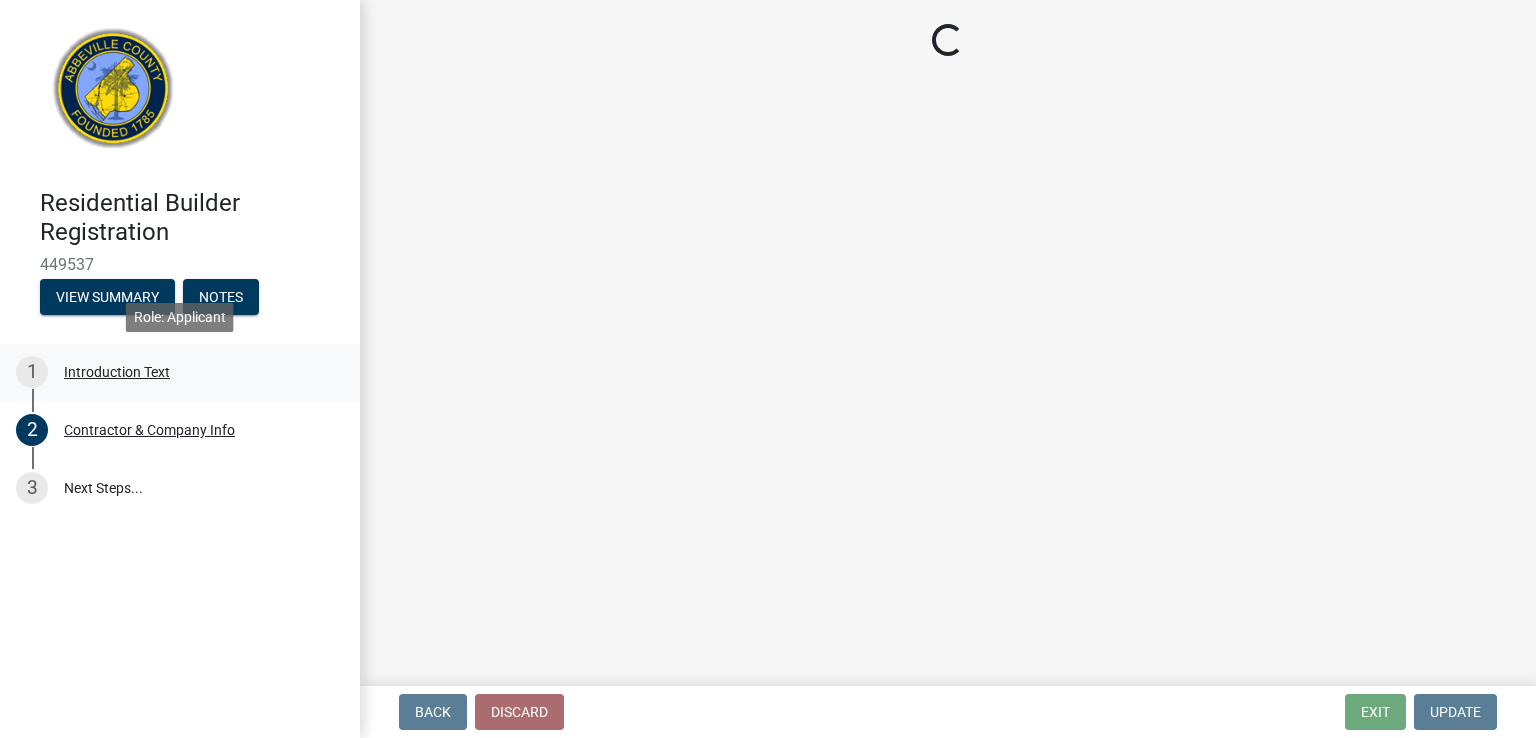 scroll, scrollTop: 0, scrollLeft: 0, axis: both 